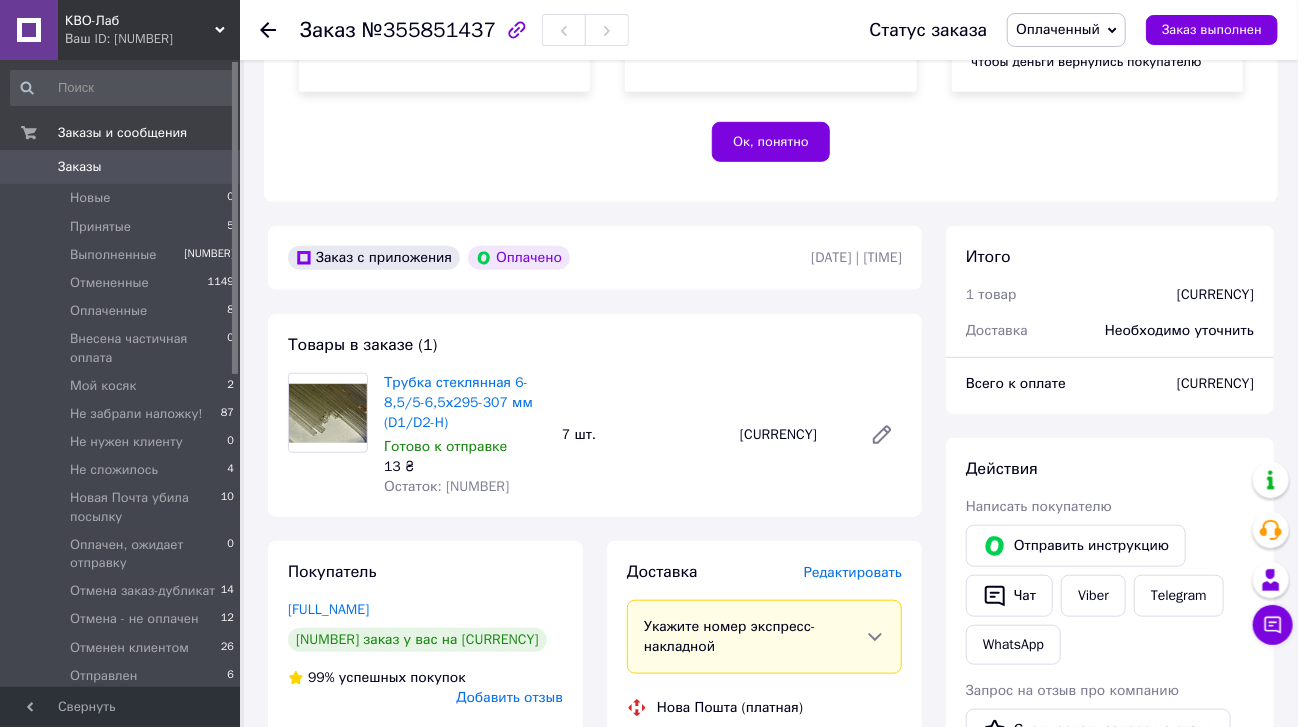 scroll, scrollTop: 480, scrollLeft: 0, axis: vertical 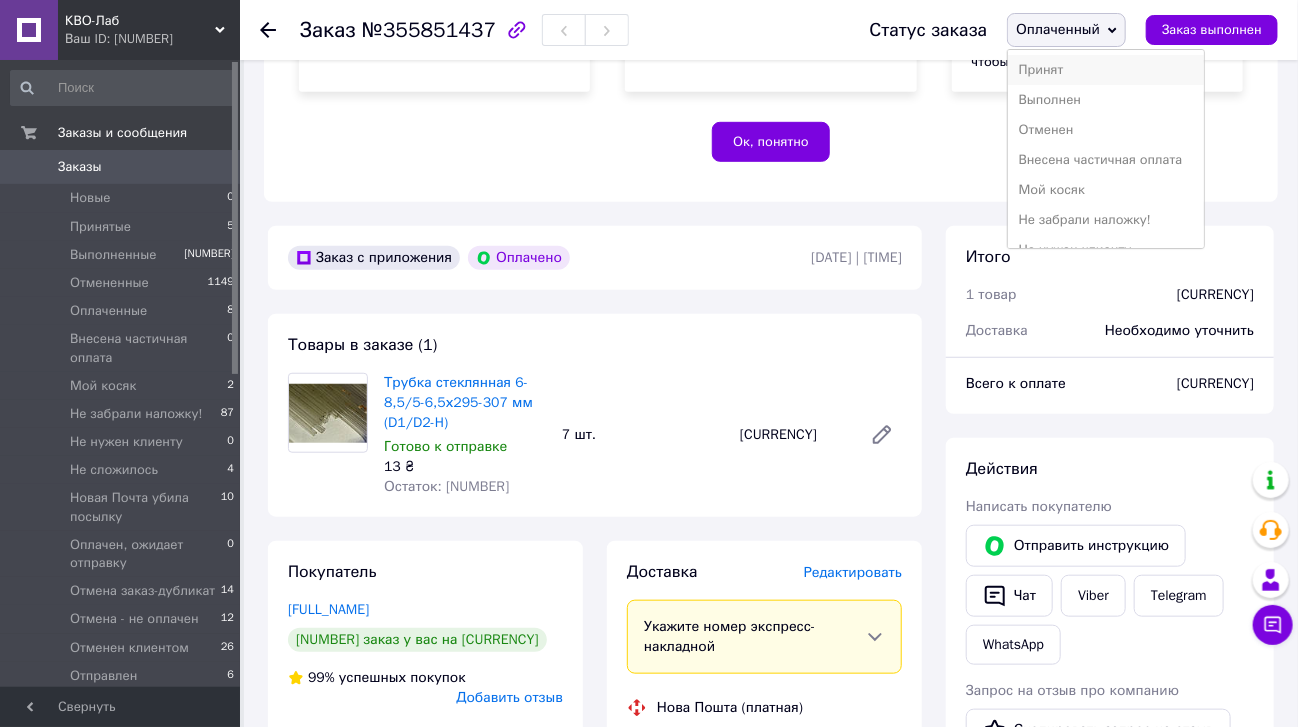click on "Принят" at bounding box center [1105, 70] 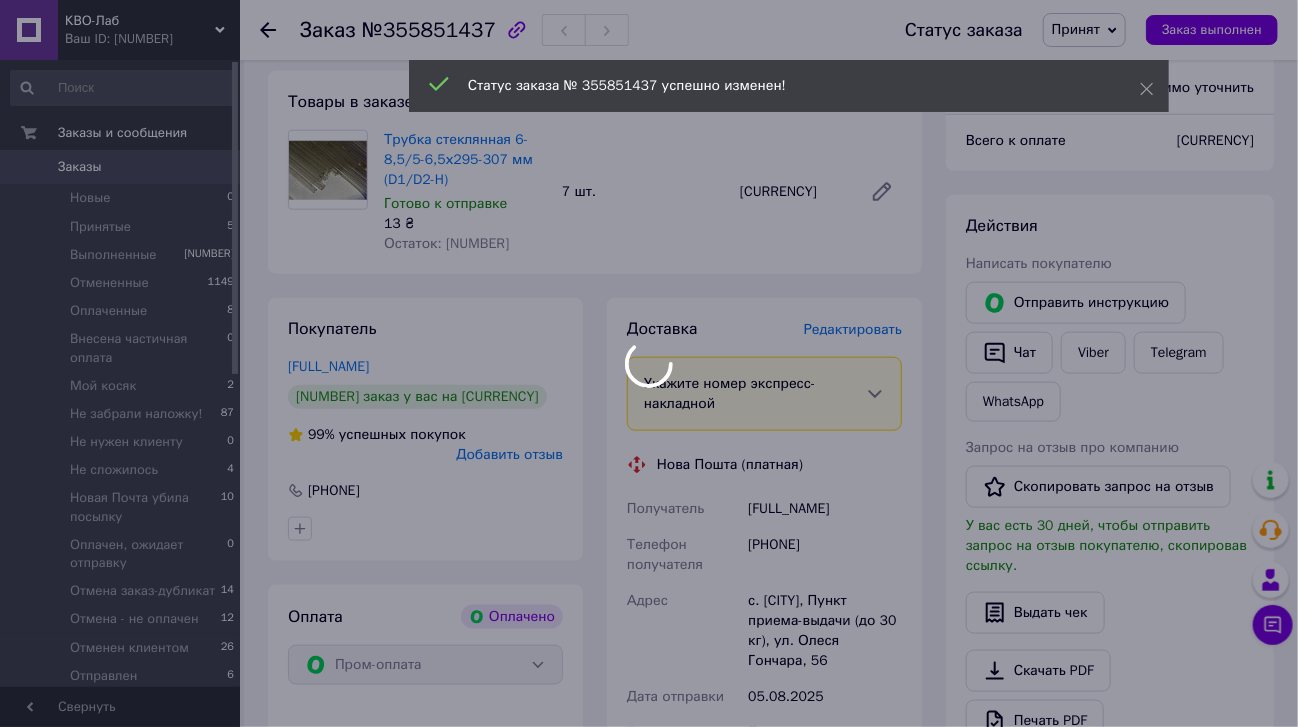 scroll, scrollTop: 800, scrollLeft: 0, axis: vertical 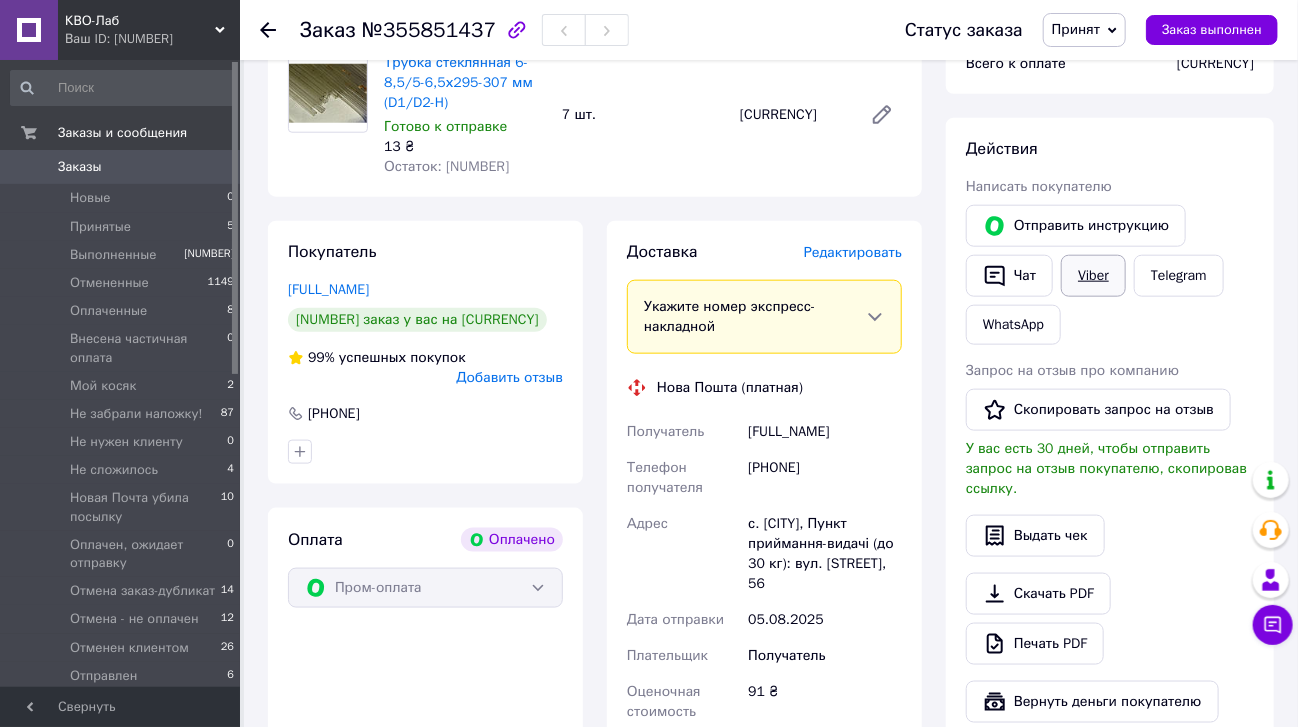 click on "Viber" at bounding box center (1093, 276) 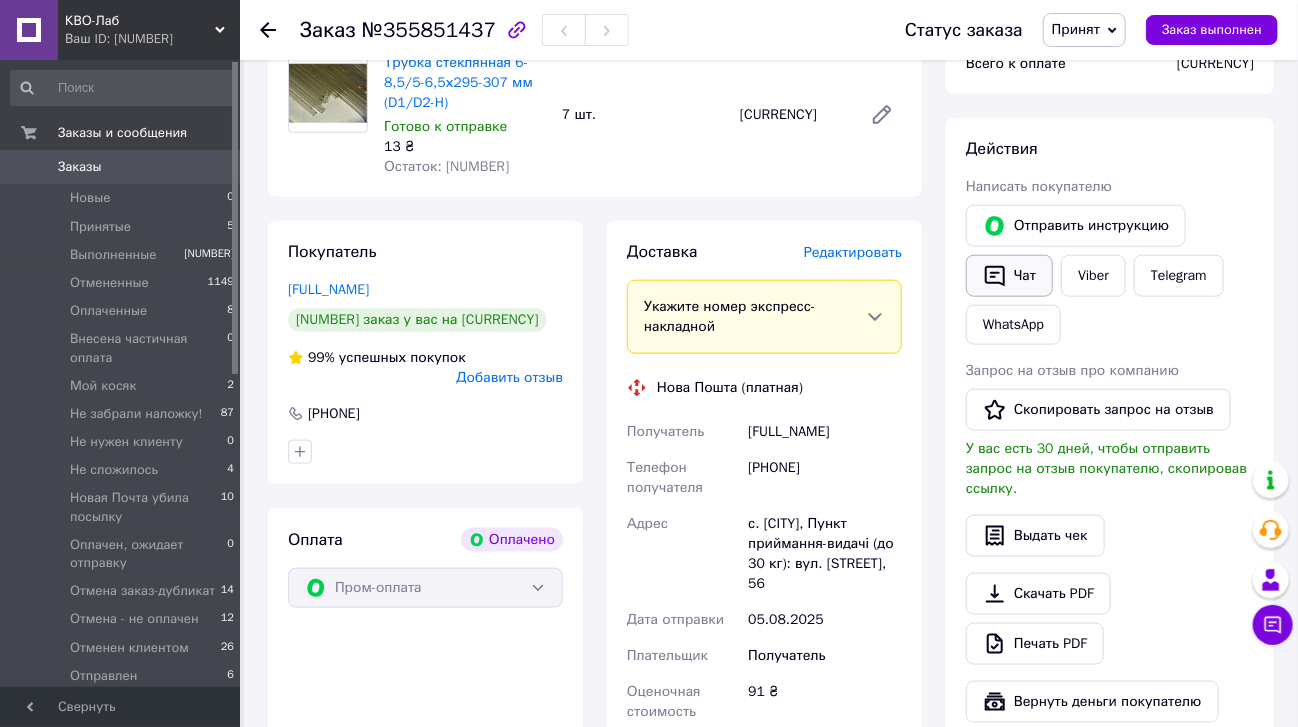 click on "Чат" at bounding box center (1009, 276) 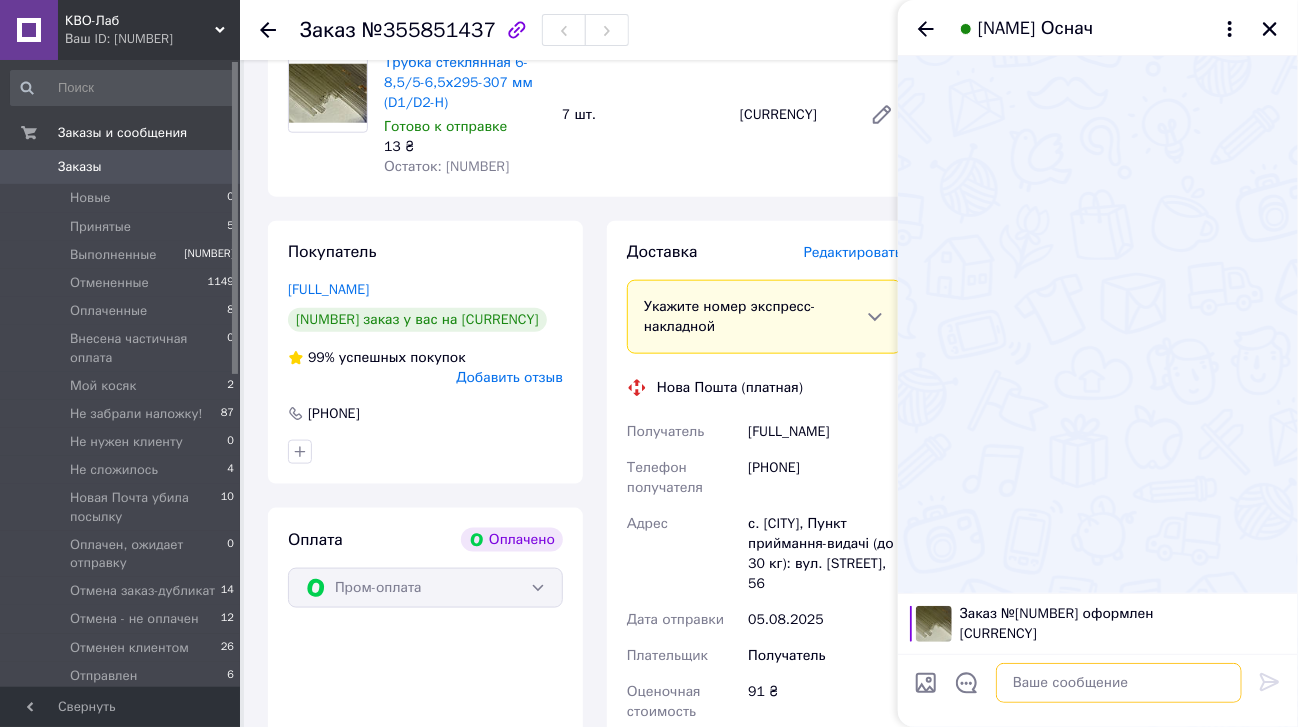 paste on "Здравствуйте. Заказ на стеклянные трубки принял. Отправлю завтра. Новая Почта по её  тарифам." 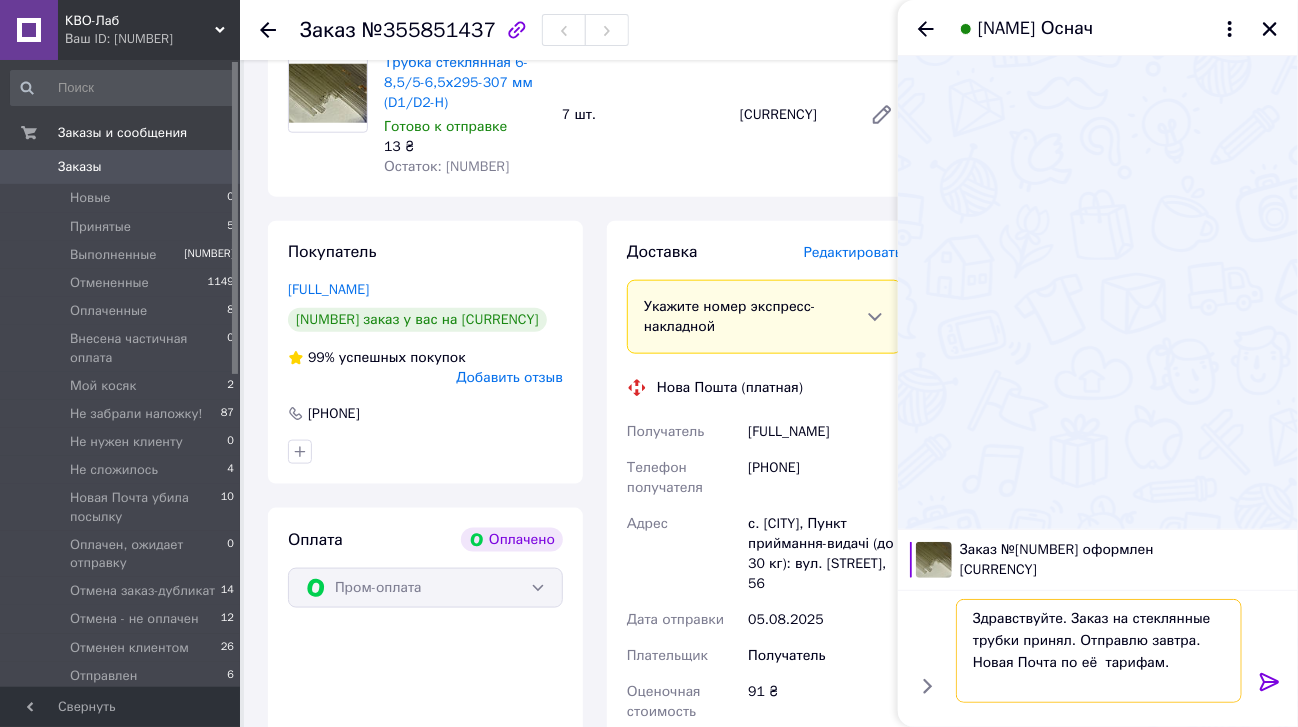 type on "Здравствуйте. Заказ на стеклянные трубки принял. Отправлю завтра. Новая Почта по её  тарифам." 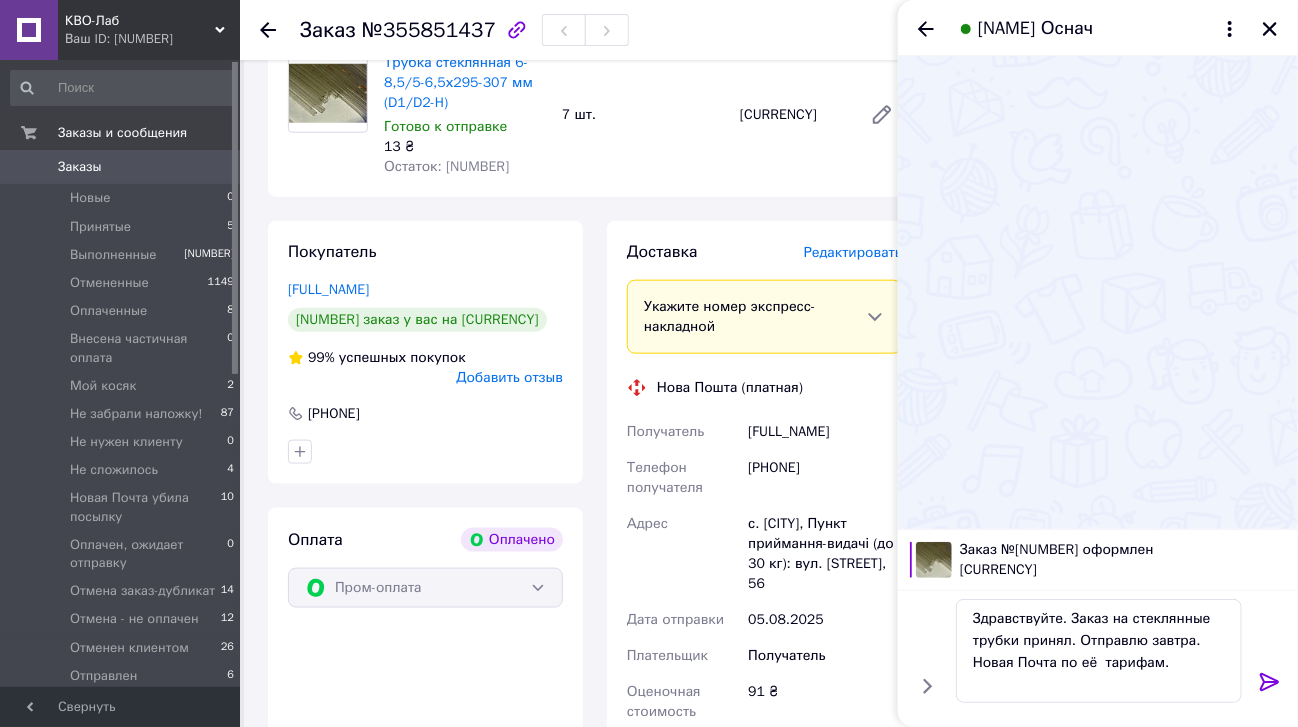 click 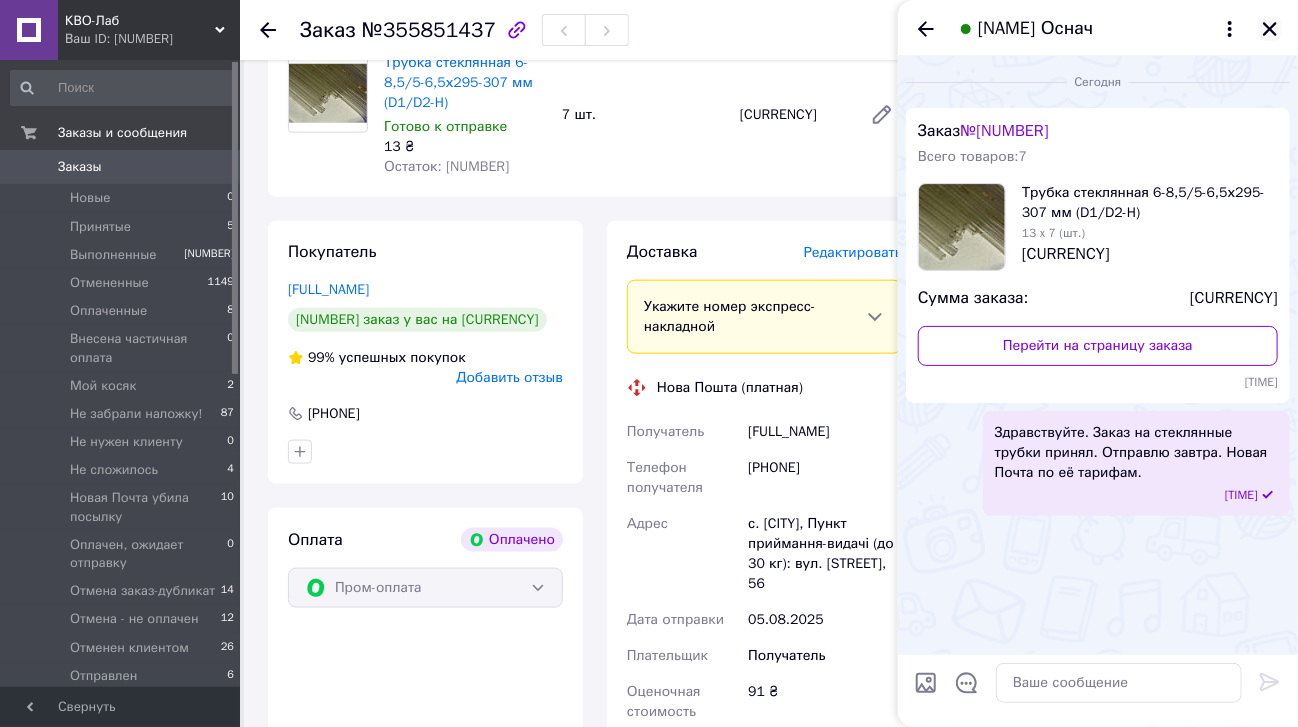 click 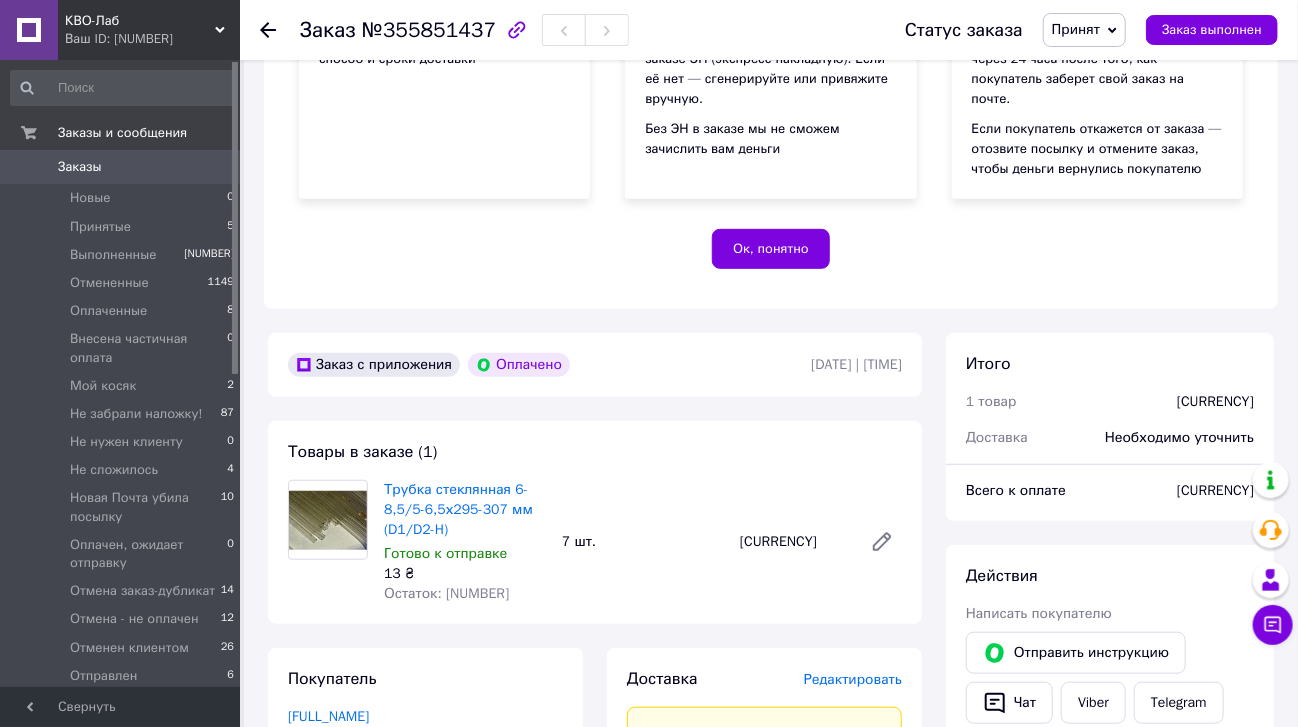 scroll, scrollTop: 316, scrollLeft: 0, axis: vertical 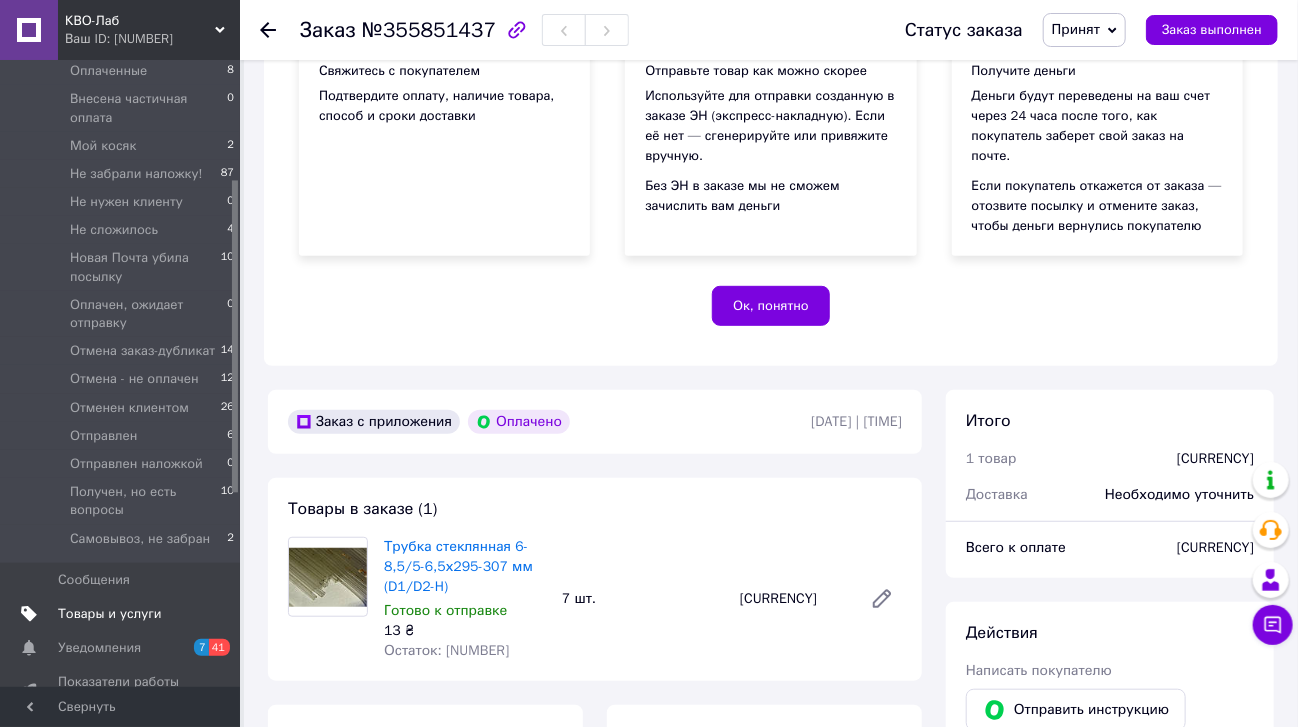 click on "Товары и услуги" at bounding box center (110, 614) 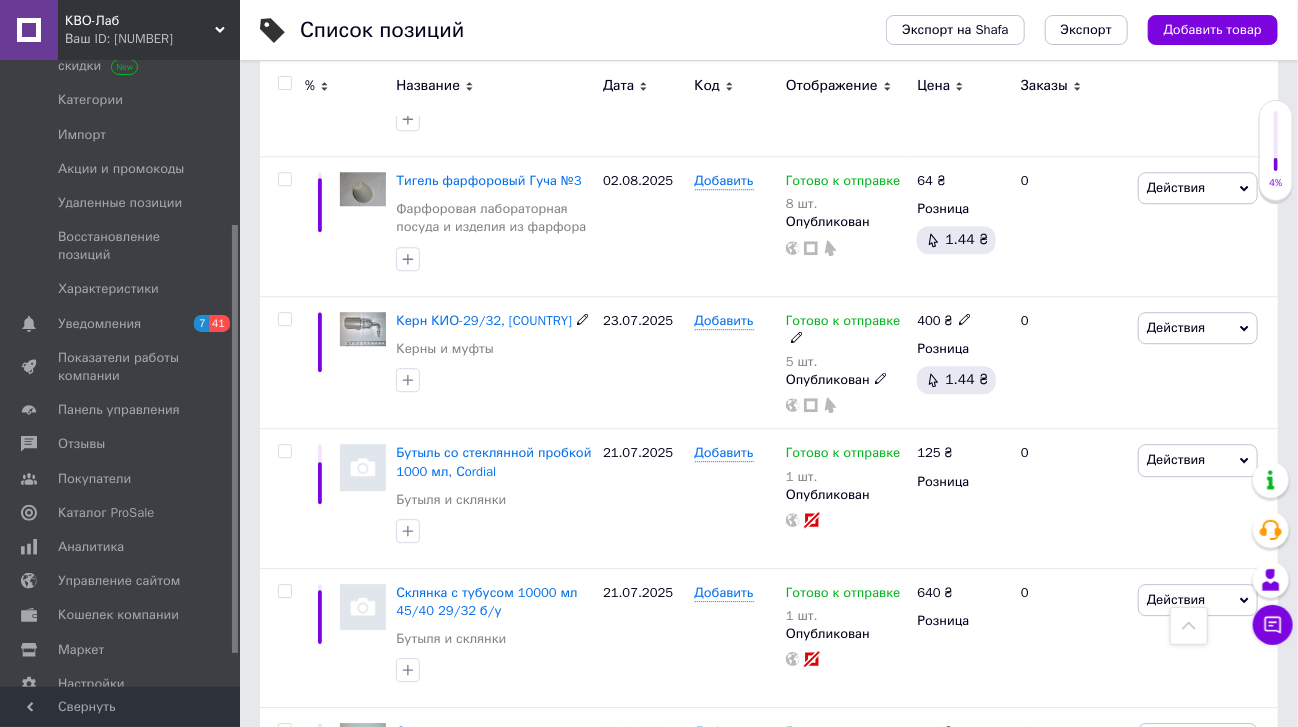 scroll, scrollTop: 2240, scrollLeft: 0, axis: vertical 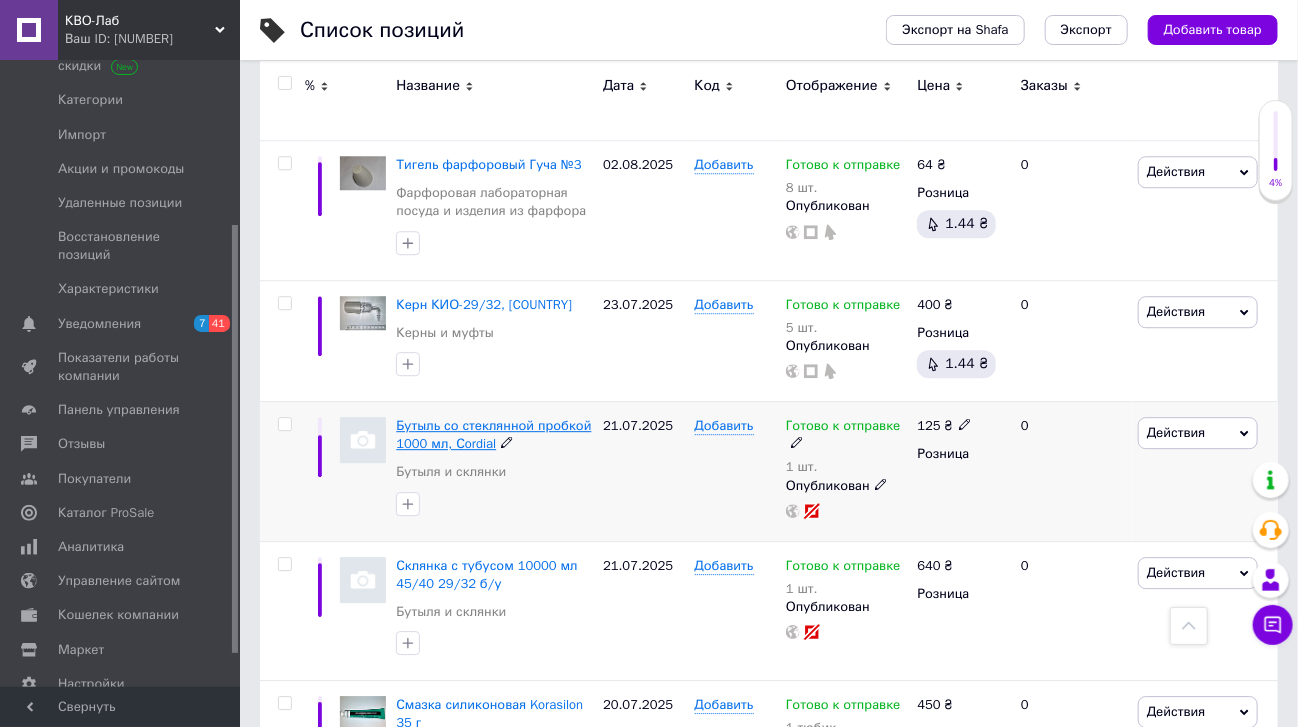 click on "Бутыль со стеклянной пробкой 1000 мл, Сordial" at bounding box center [493, 434] 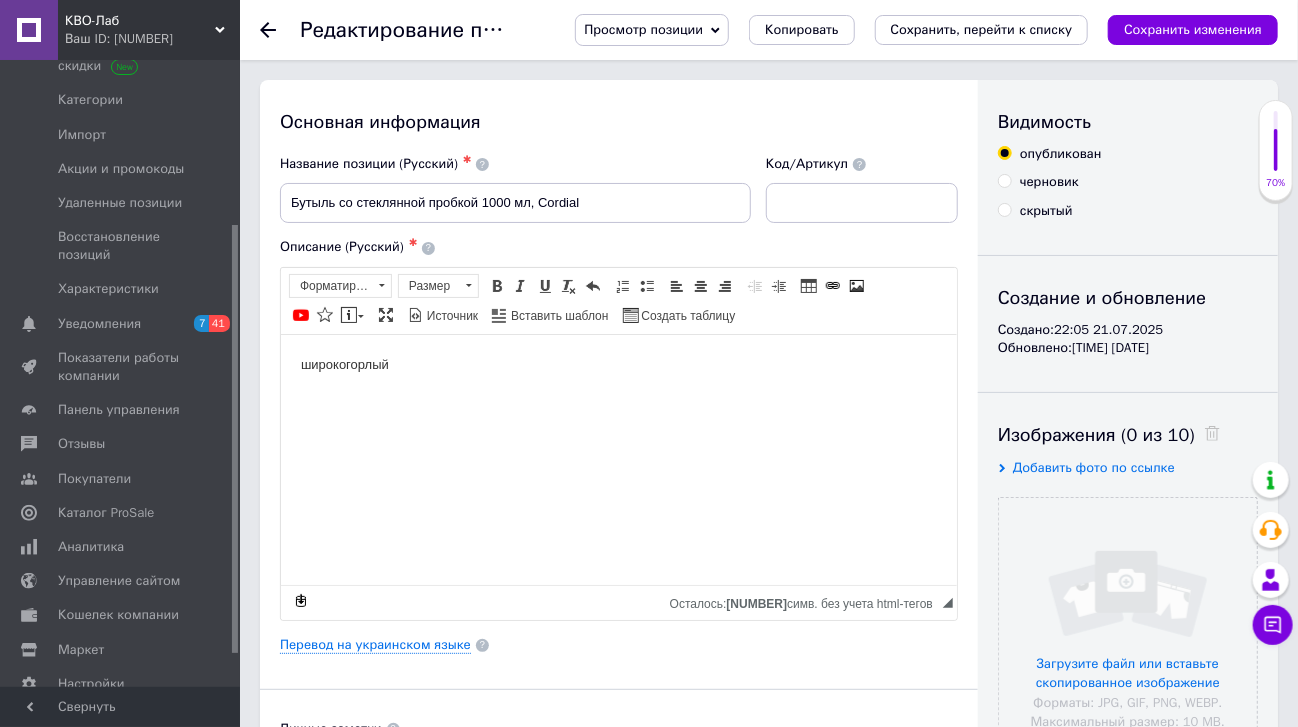 scroll, scrollTop: 80, scrollLeft: 0, axis: vertical 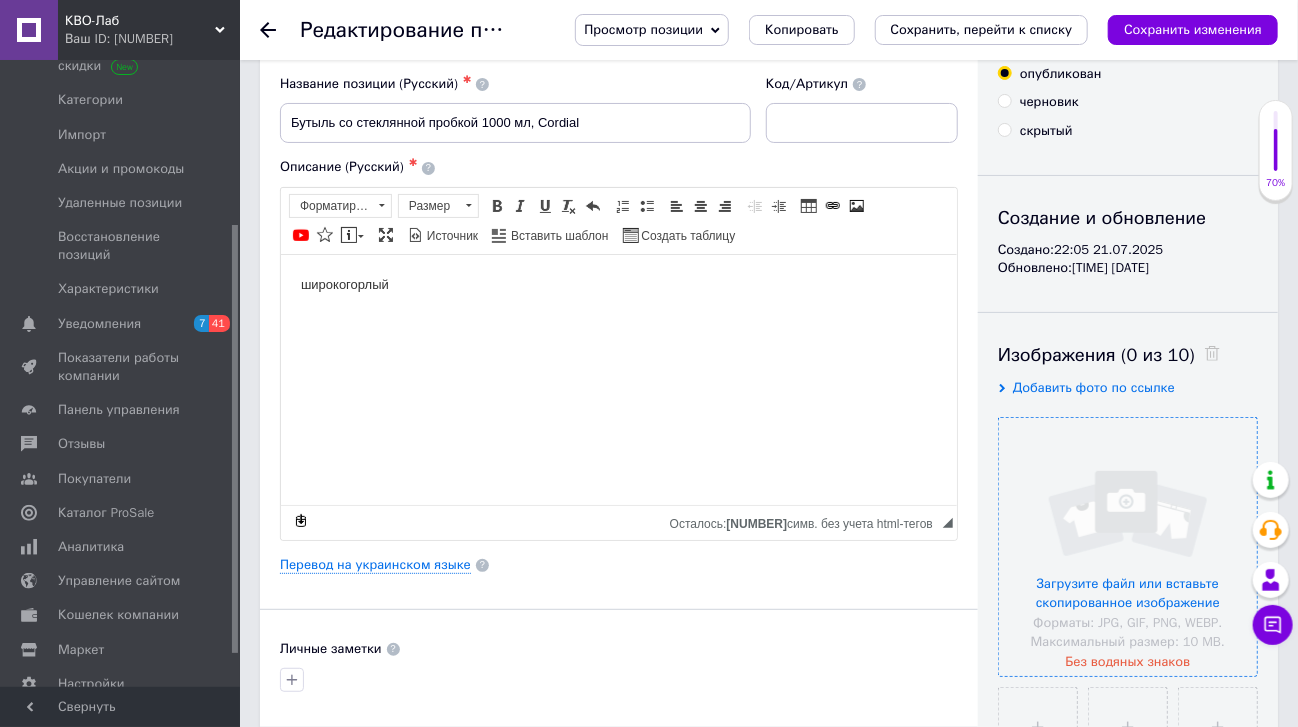 click at bounding box center (1128, 547) 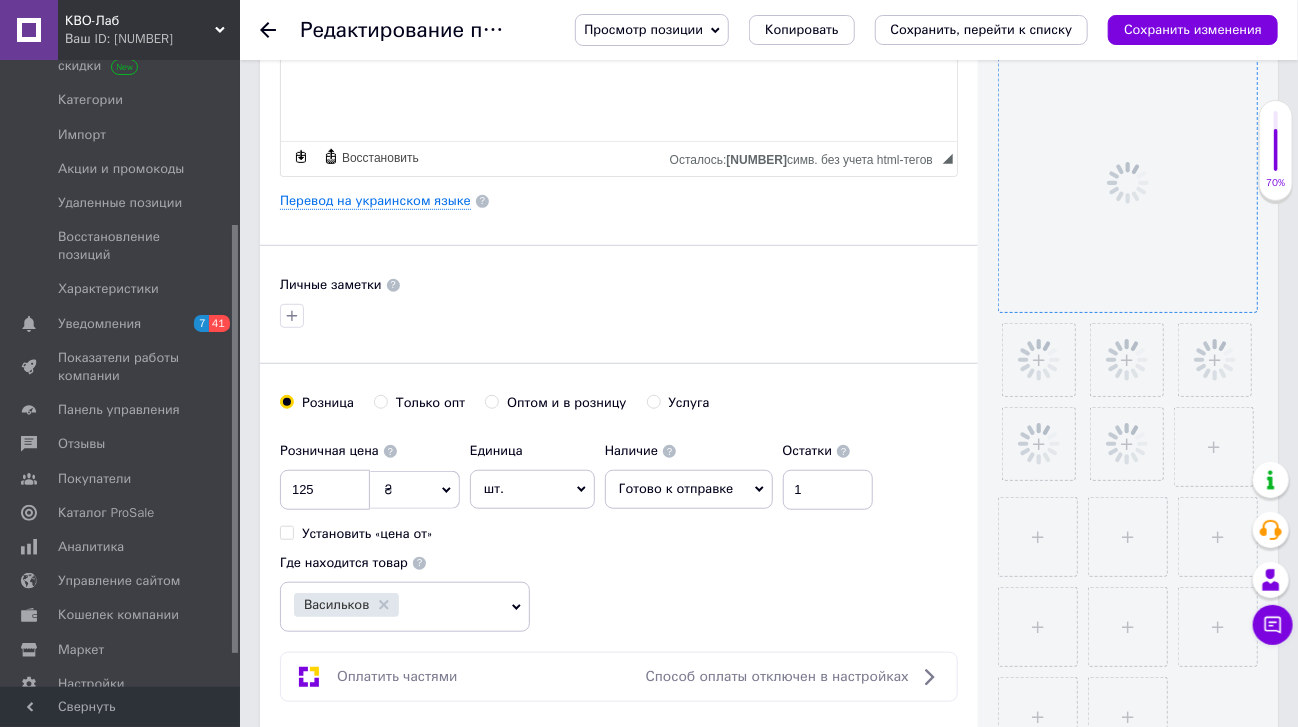 scroll, scrollTop: 400, scrollLeft: 0, axis: vertical 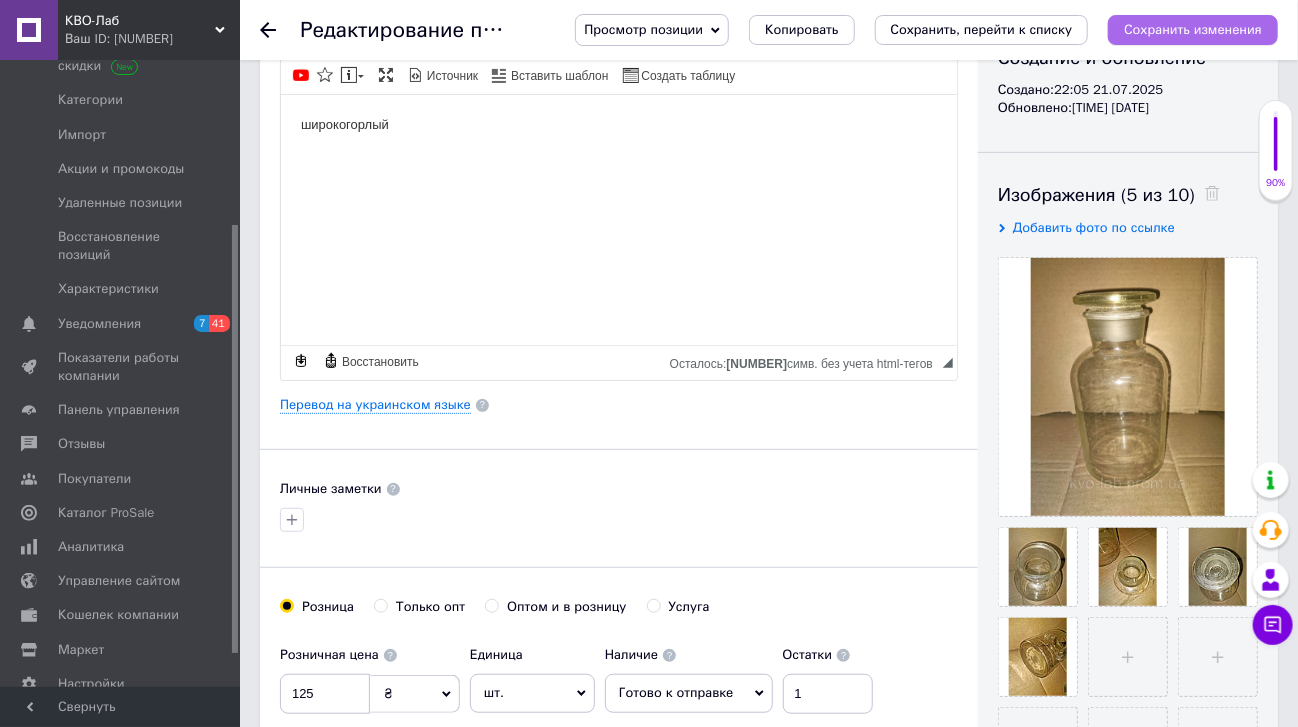 click on "Сохранить изменения" at bounding box center [1193, 29] 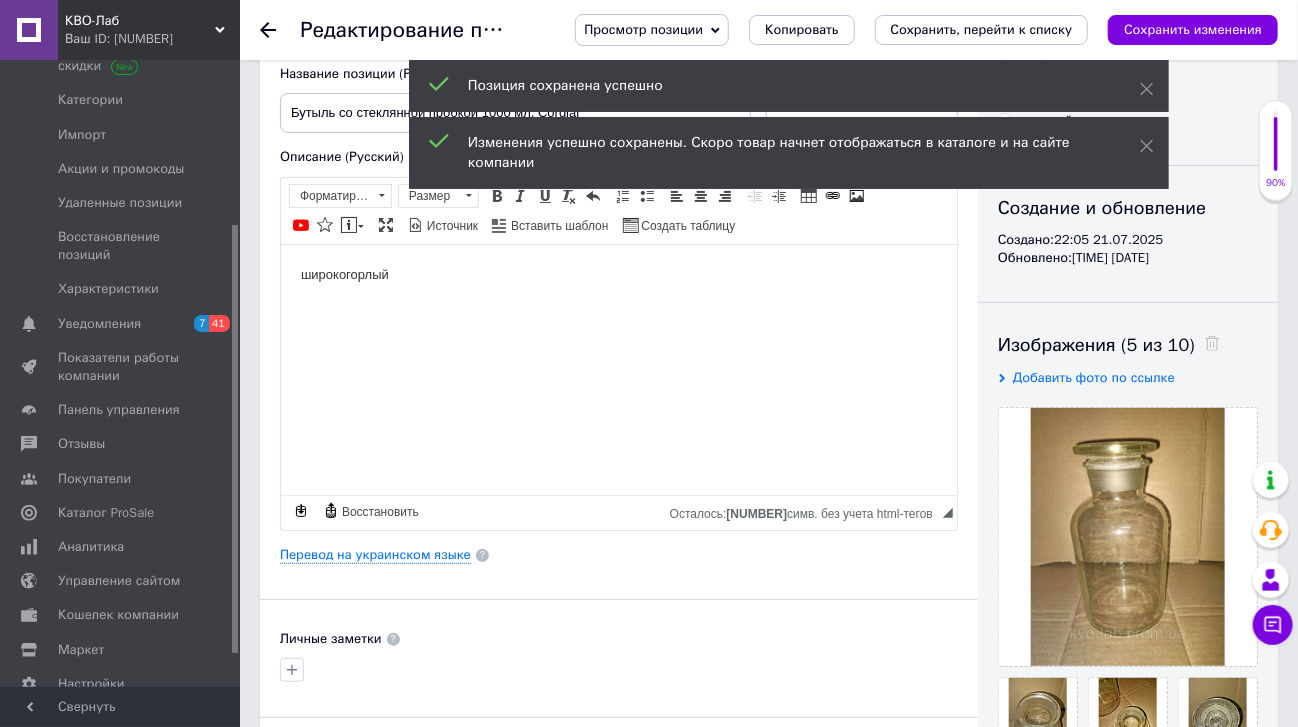 scroll, scrollTop: 0, scrollLeft: 0, axis: both 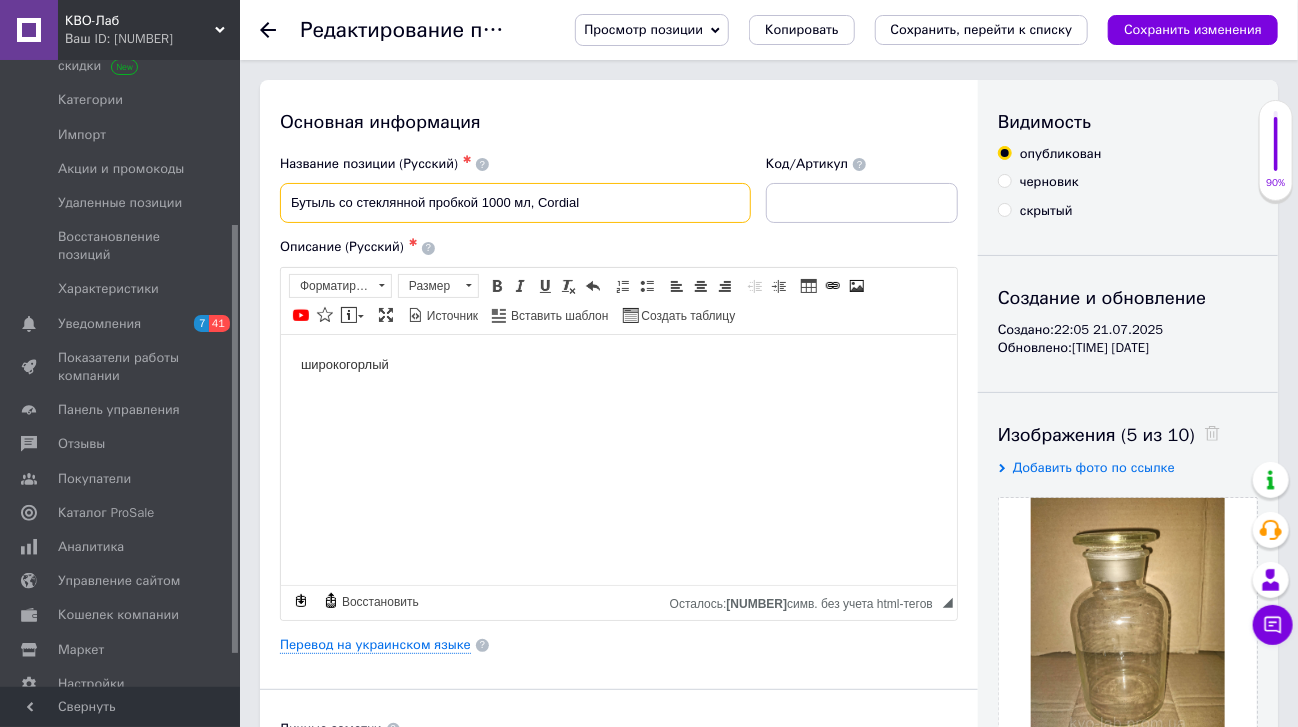 drag, startPoint x: 615, startPoint y: 201, endPoint x: 281, endPoint y: 207, distance: 334.0539 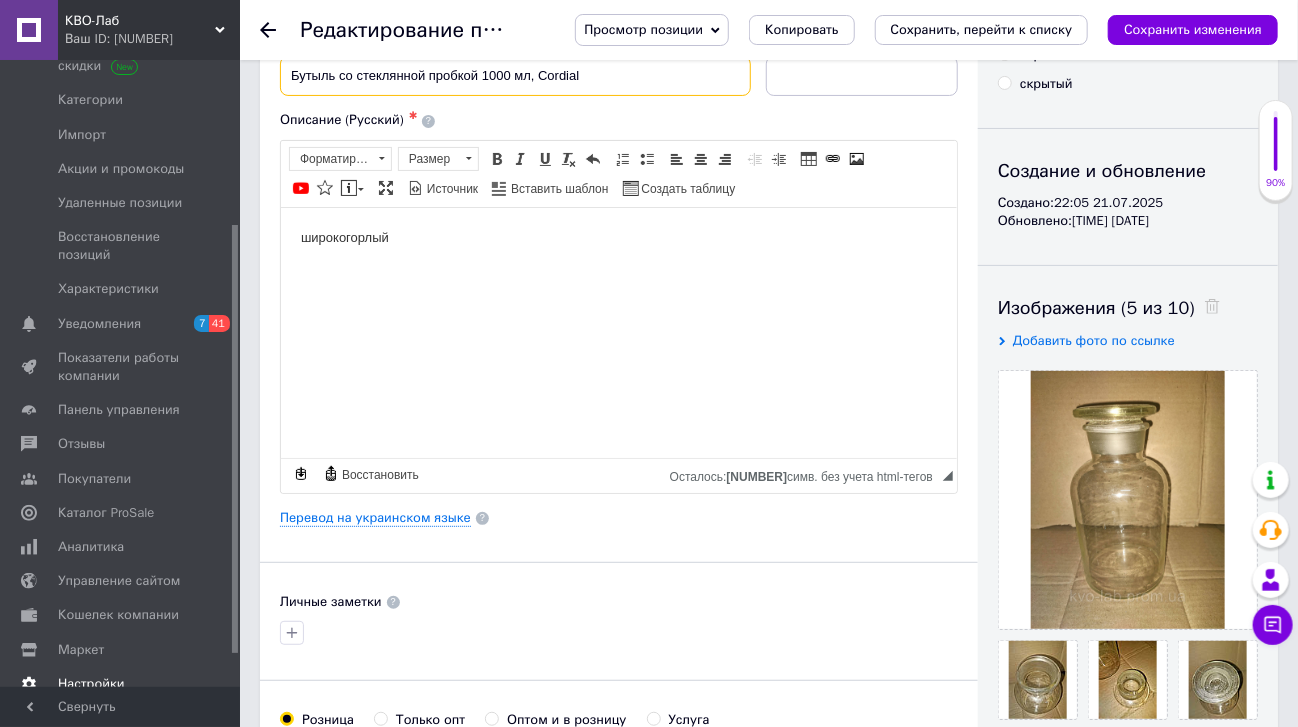 scroll, scrollTop: 240, scrollLeft: 0, axis: vertical 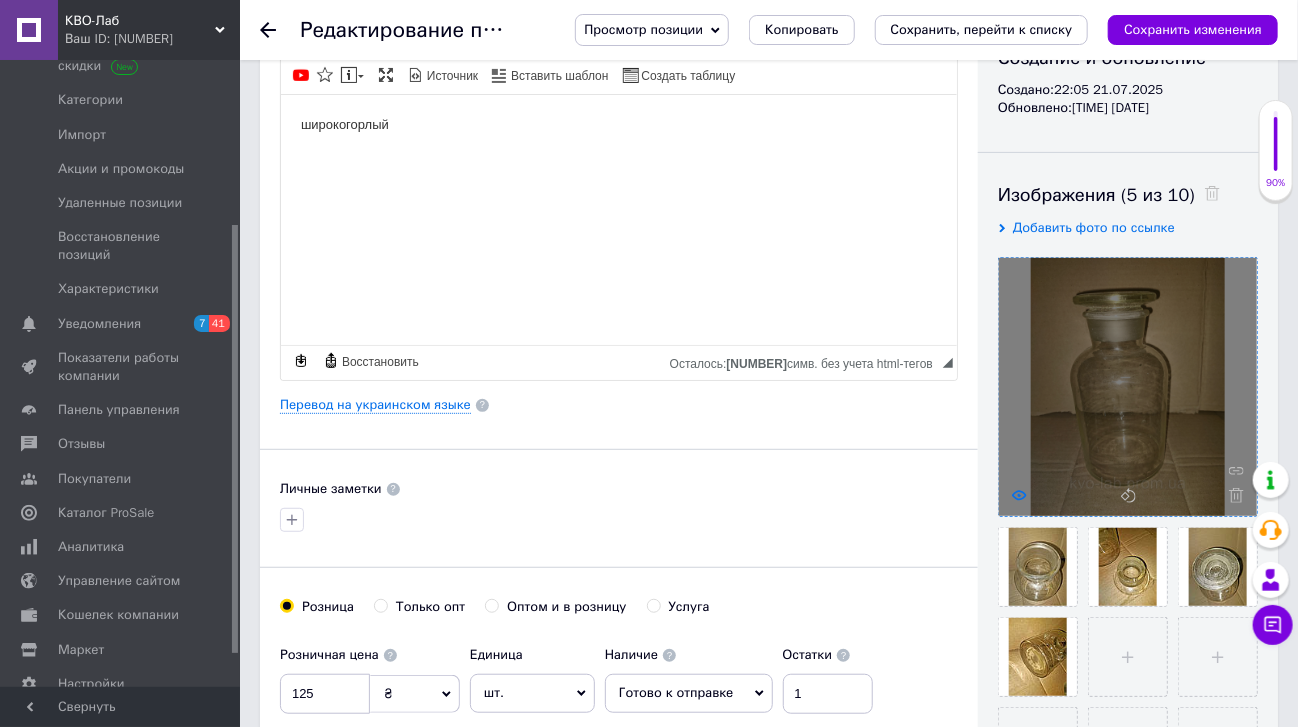 click 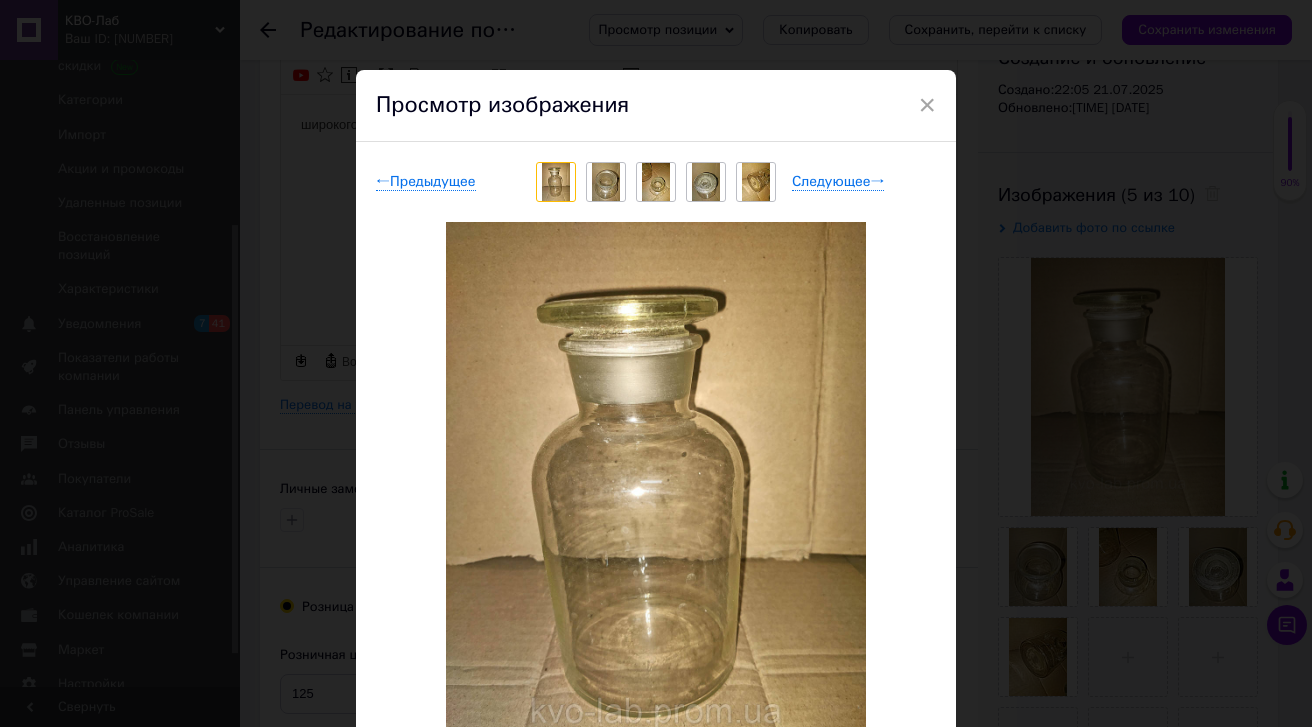 click on "×" at bounding box center (927, 105) 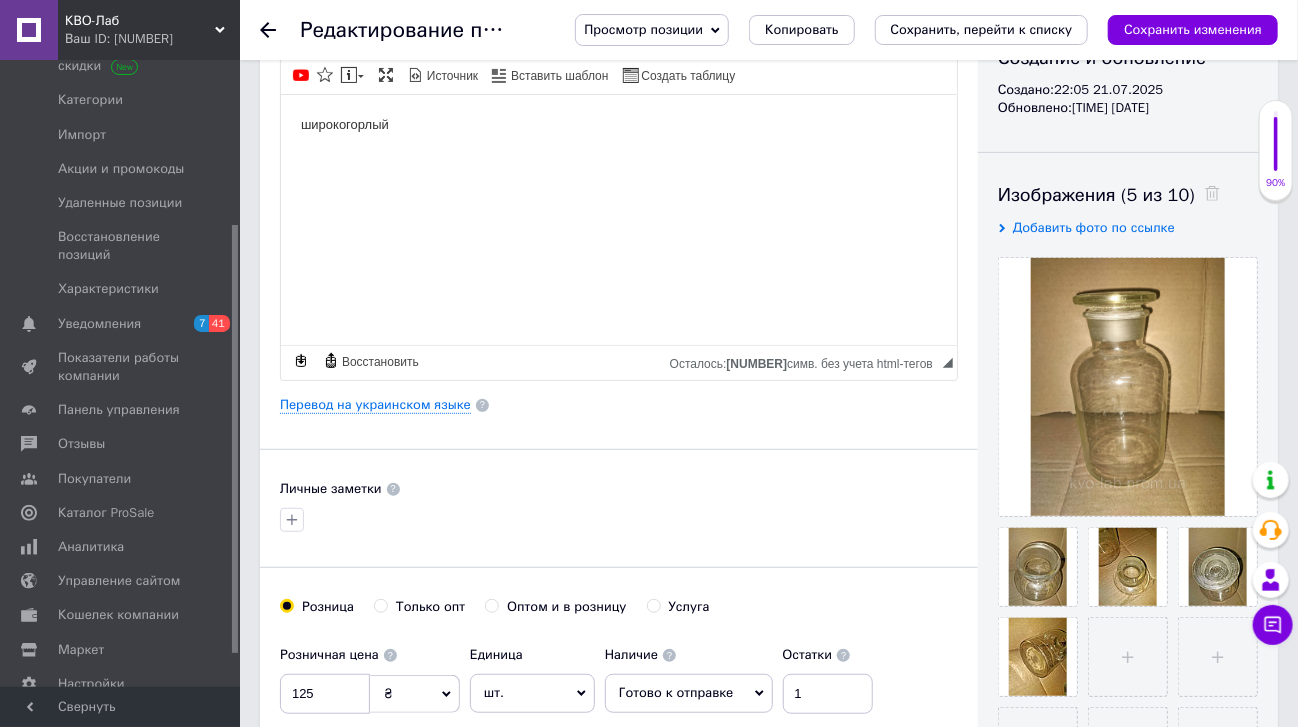 click on "Сохранить изменения" at bounding box center (1193, 29) 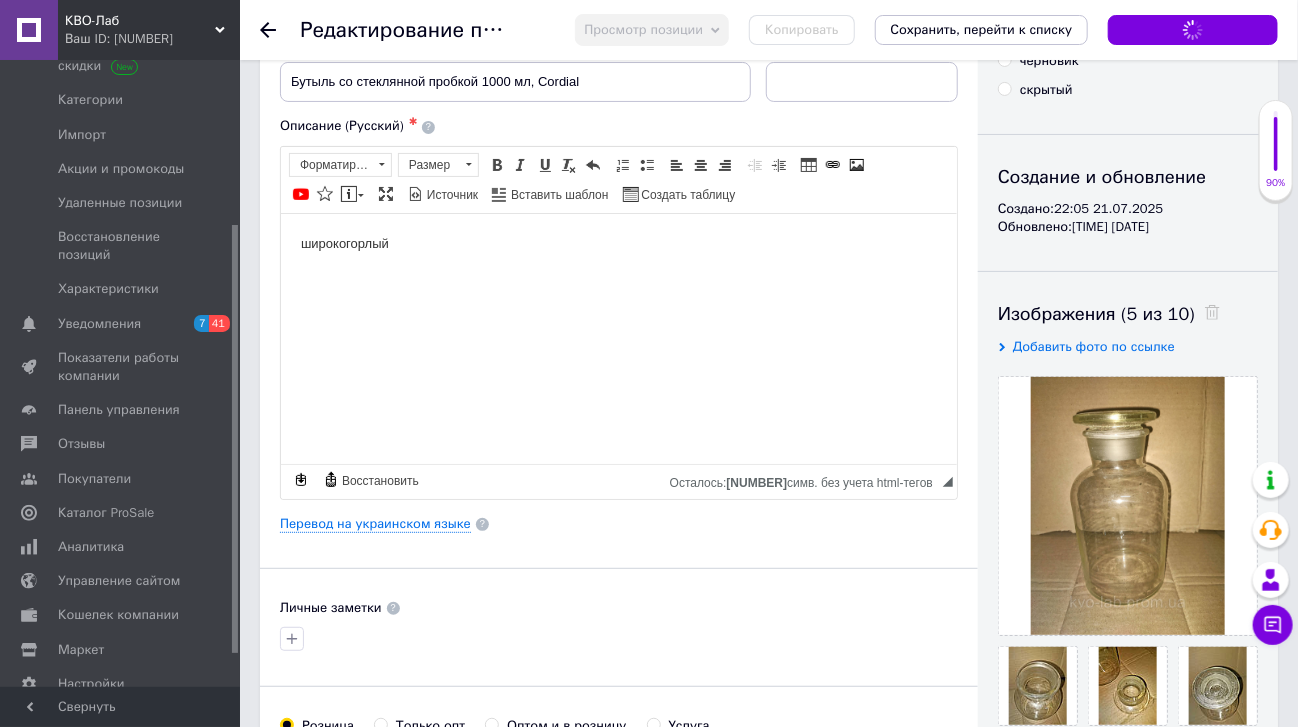scroll, scrollTop: 0, scrollLeft: 0, axis: both 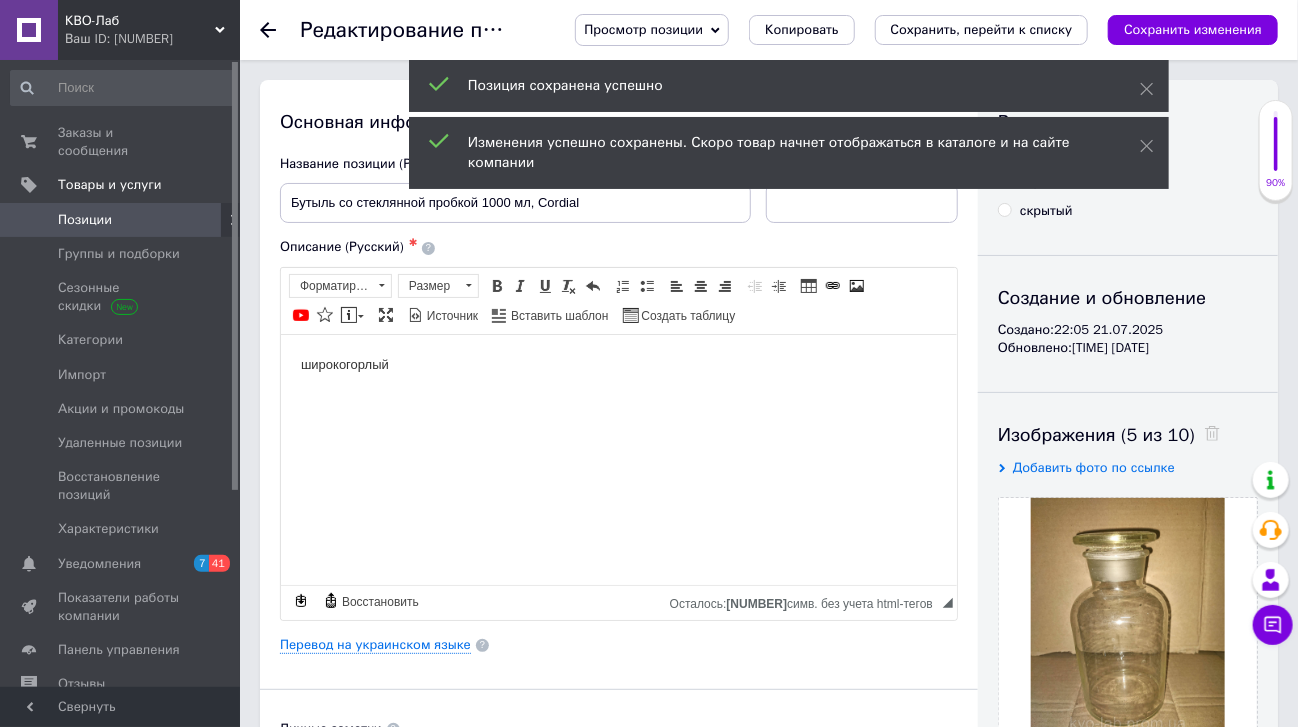 click on "Позиции" at bounding box center [121, 220] 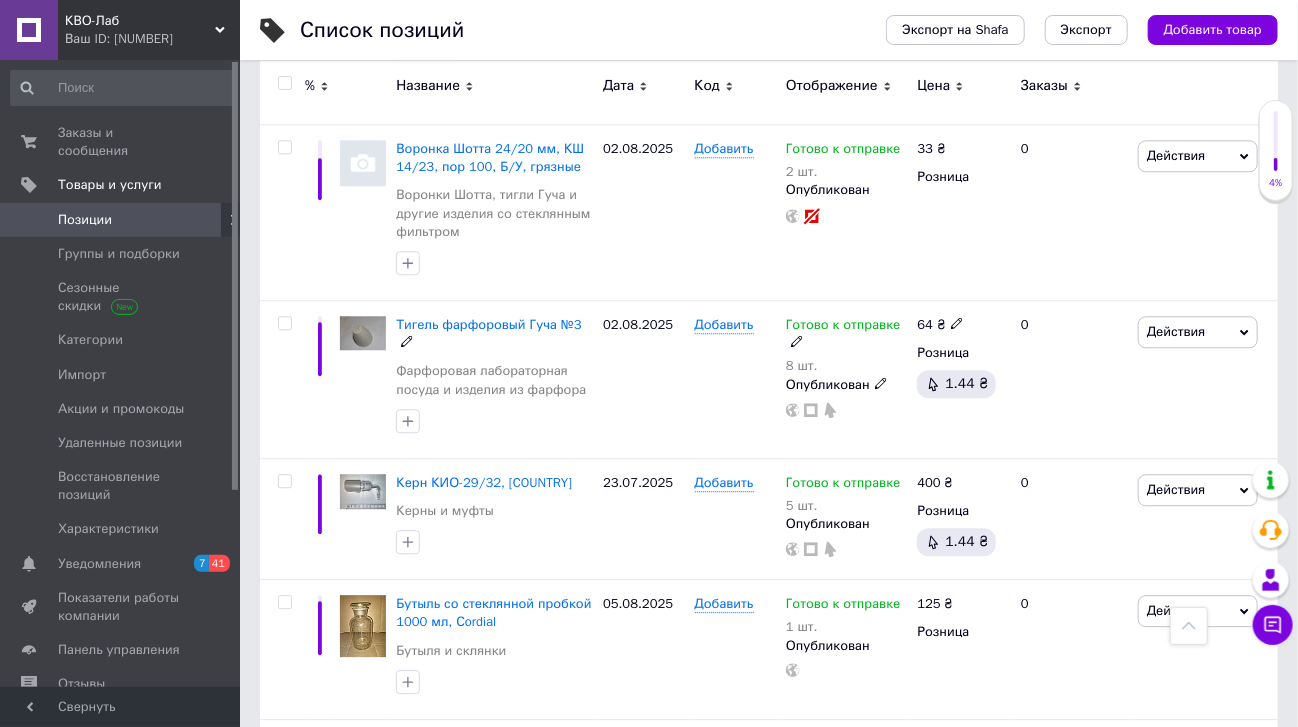 scroll, scrollTop: 2320, scrollLeft: 0, axis: vertical 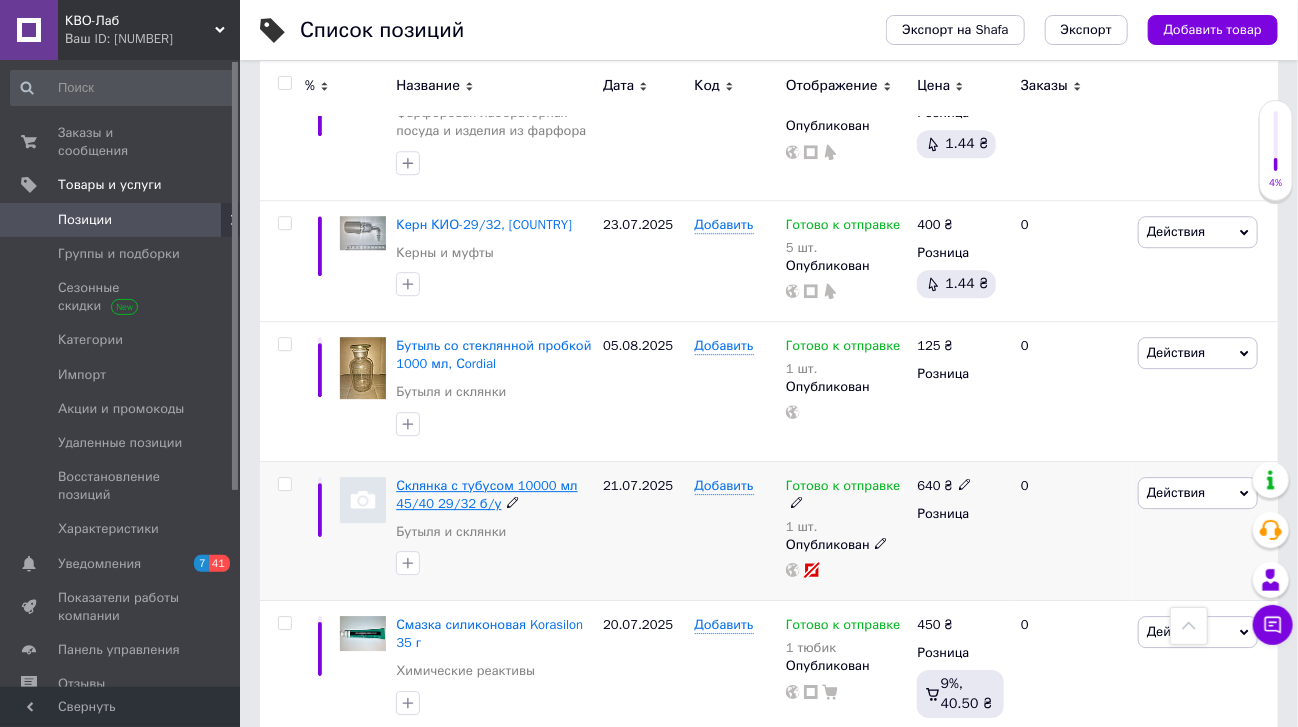 click on "Склянка с тубусом 10000 мл 45/40 29/32 б/у" at bounding box center [486, 494] 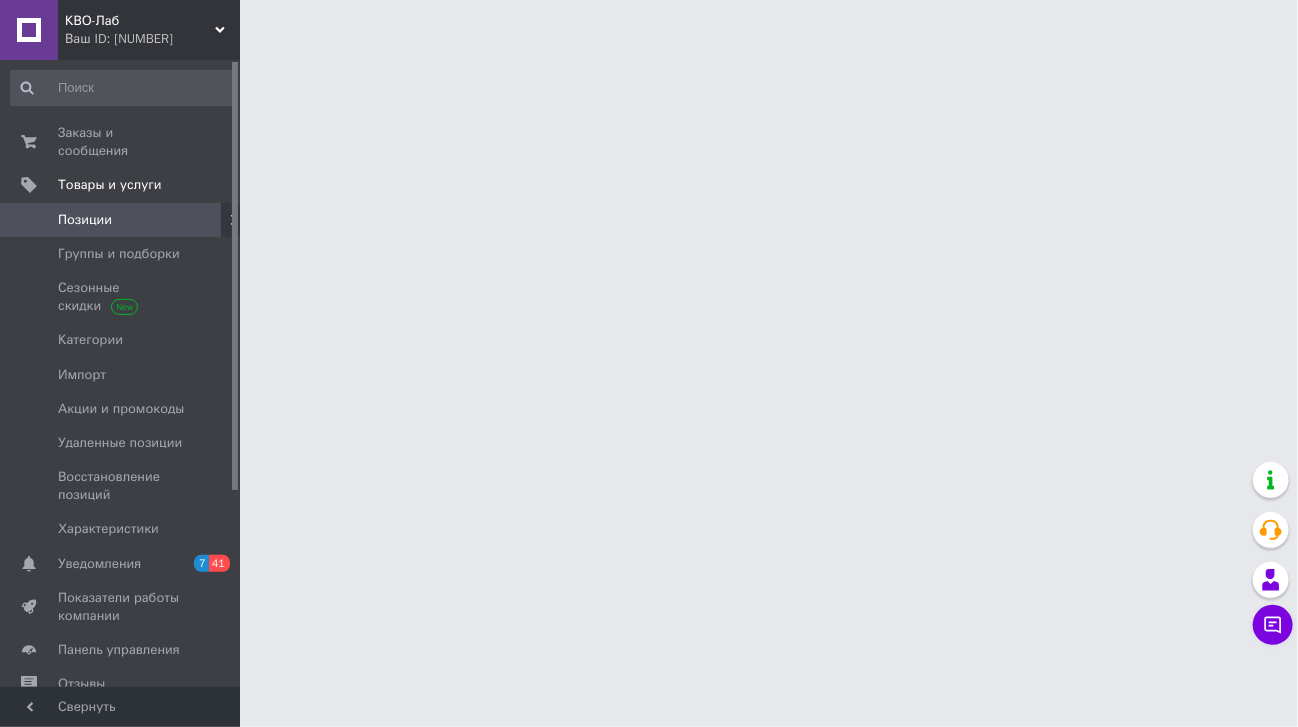 scroll, scrollTop: 0, scrollLeft: 0, axis: both 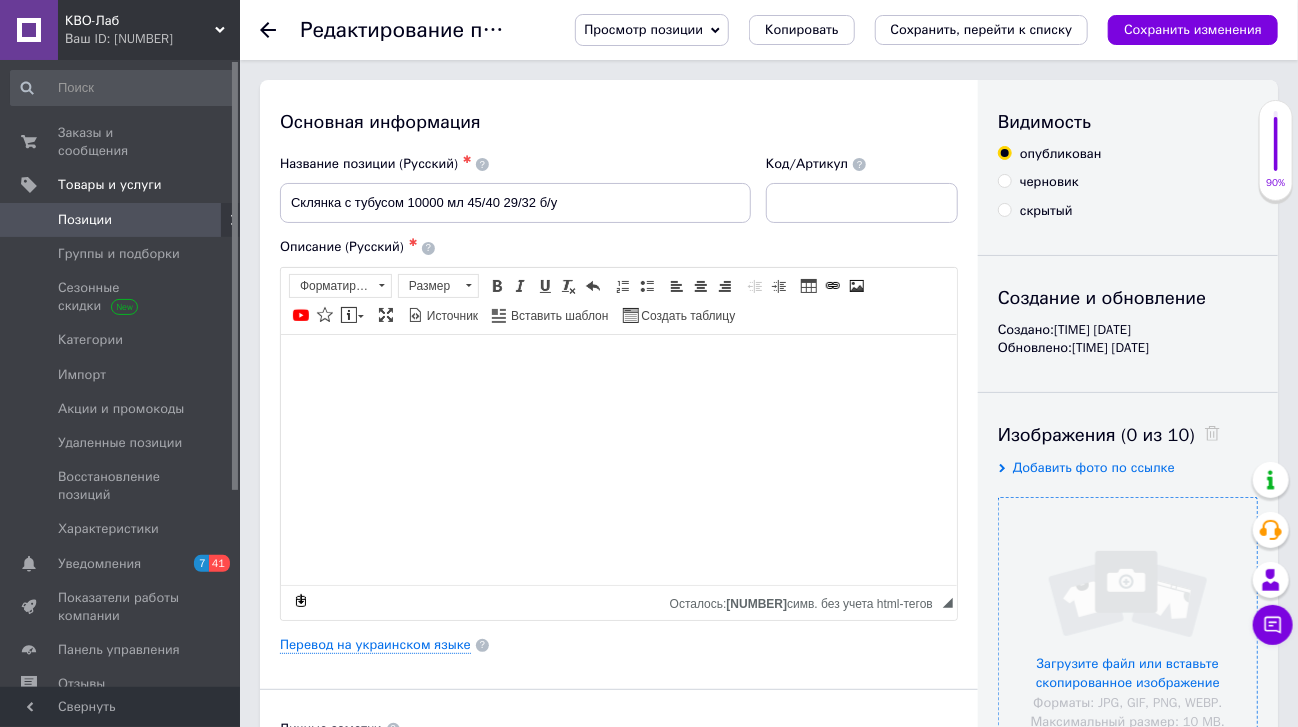 click at bounding box center [1128, 627] 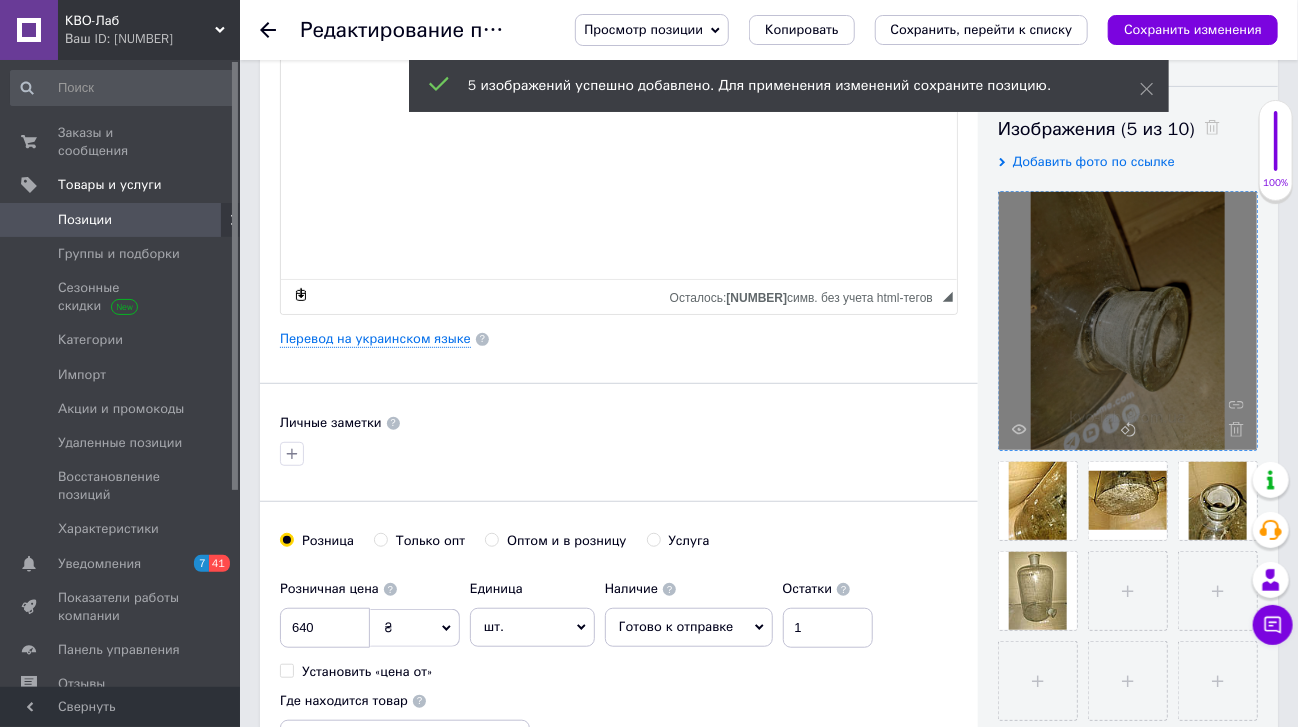 scroll, scrollTop: 320, scrollLeft: 0, axis: vertical 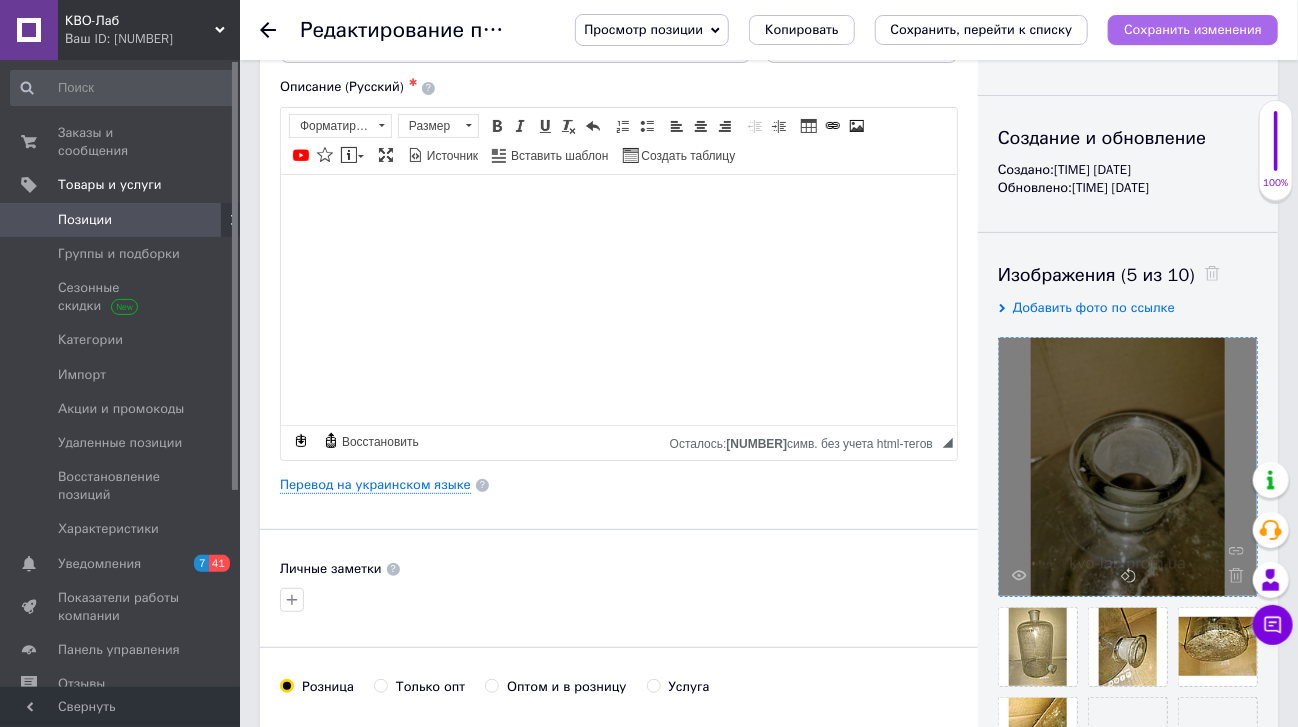click on "Сохранить изменения" at bounding box center (1193, 30) 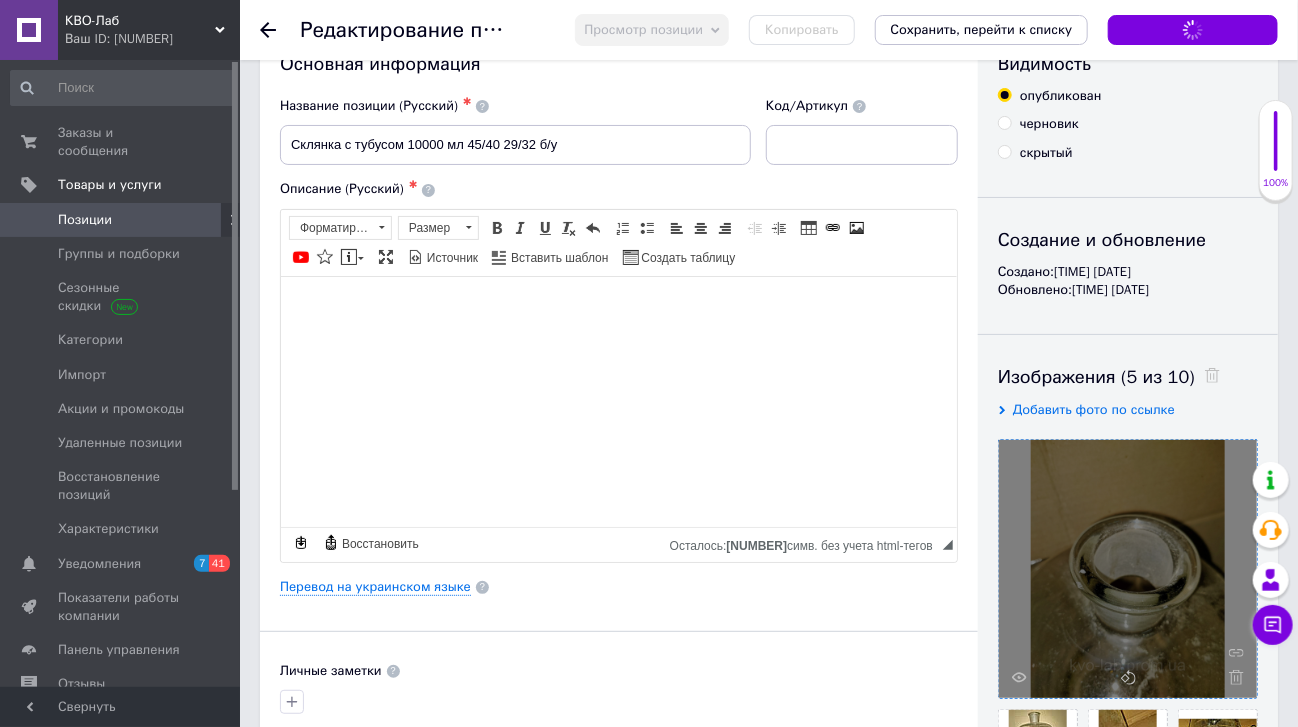 scroll, scrollTop: 0, scrollLeft: 0, axis: both 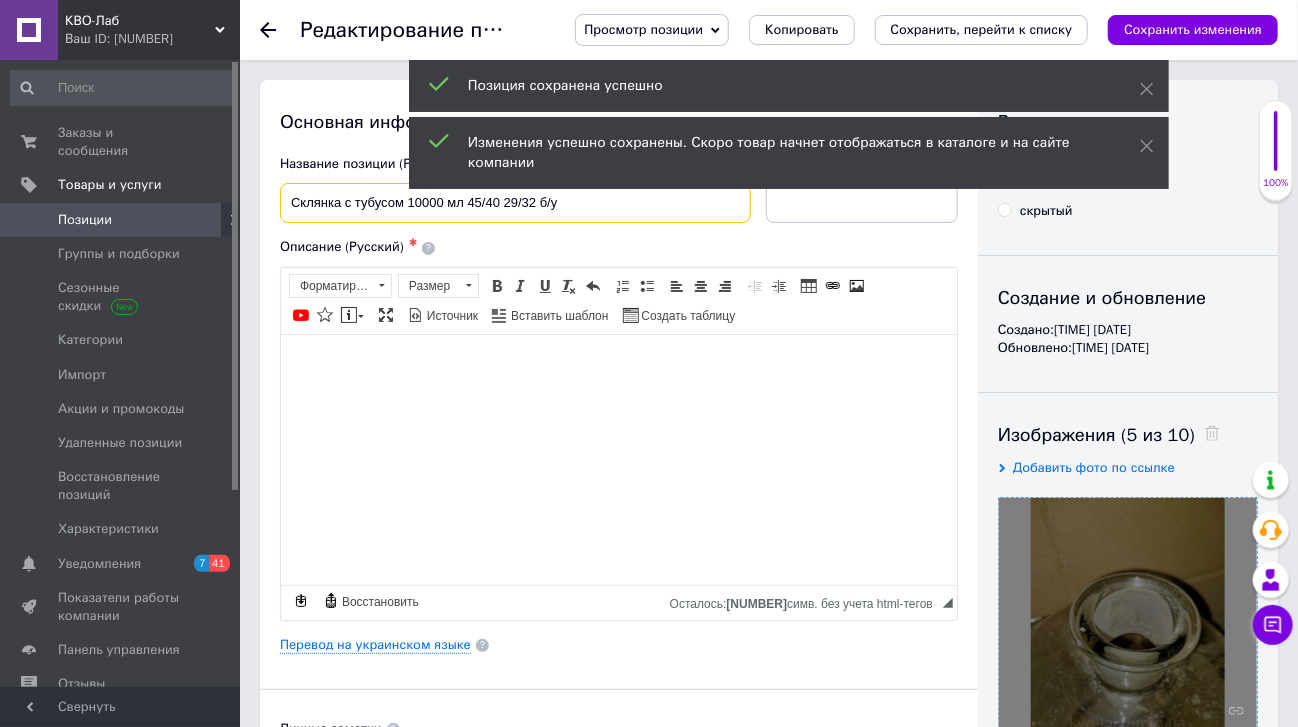 drag, startPoint x: 596, startPoint y: 208, endPoint x: 266, endPoint y: 212, distance: 330.02423 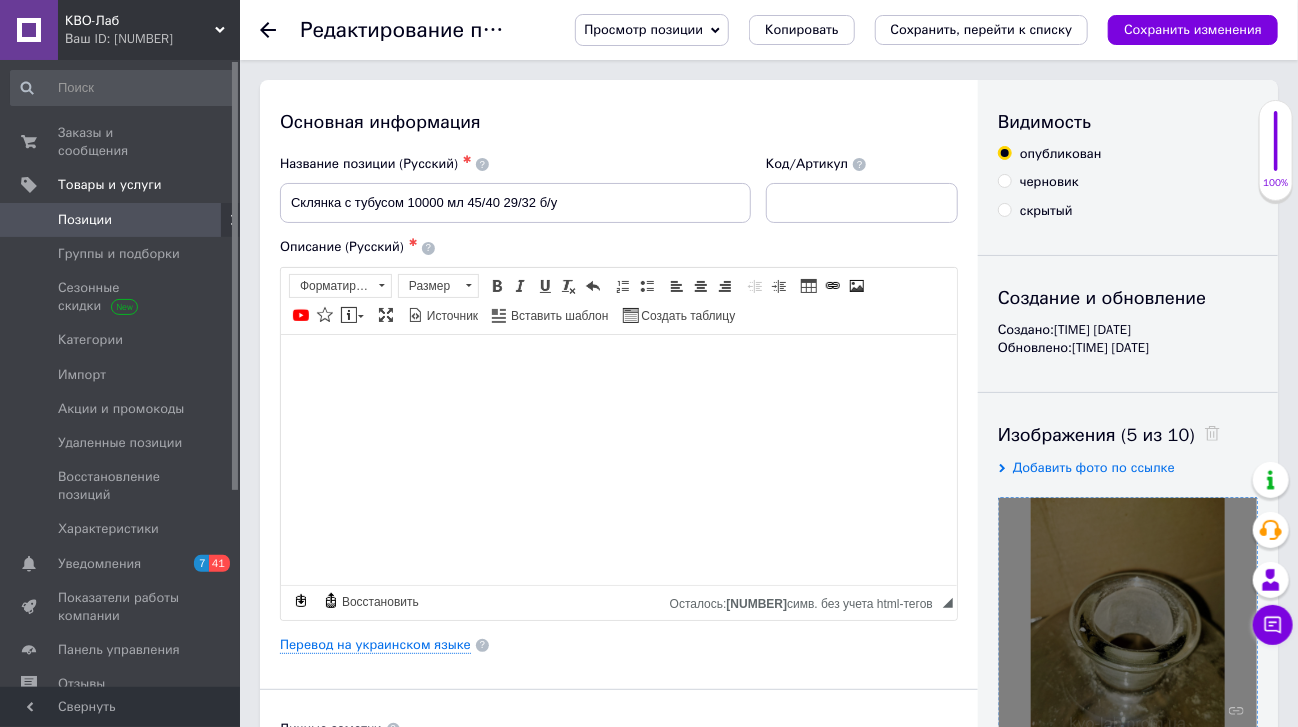 click on "Свернуть" at bounding box center (120, 707) 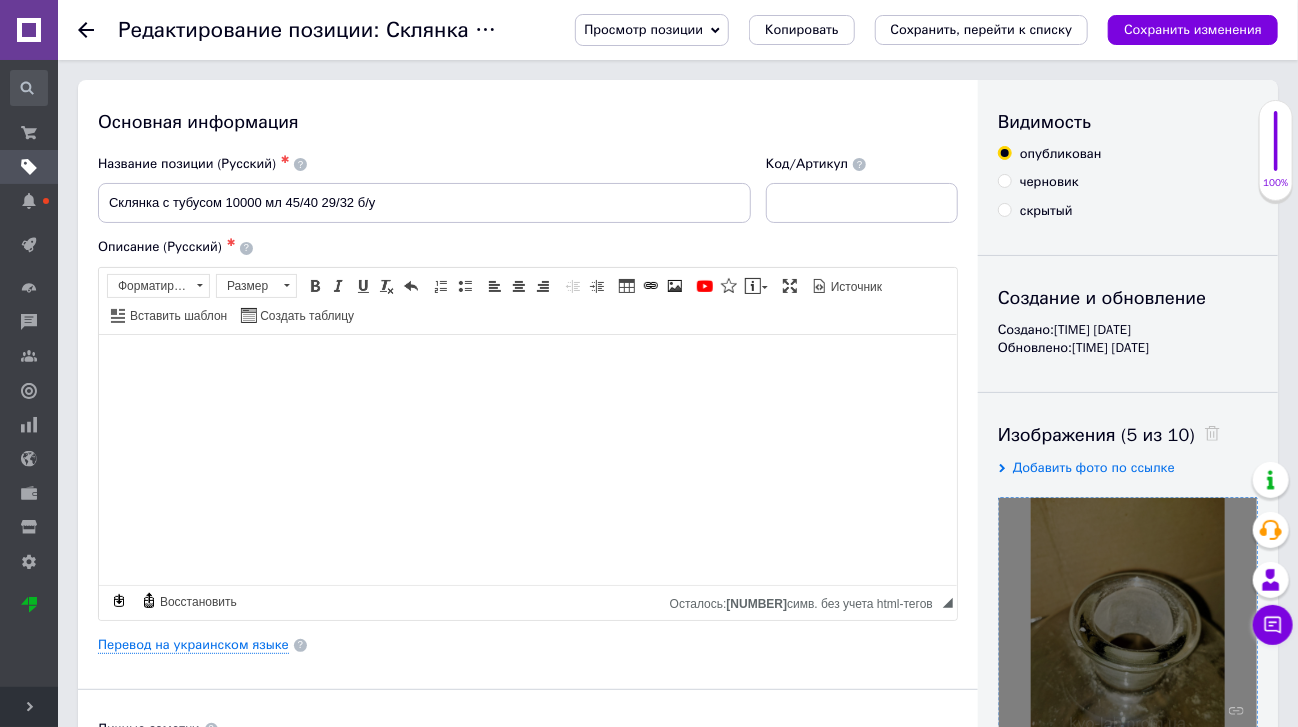 click on "Развернуть" at bounding box center (29, 707) 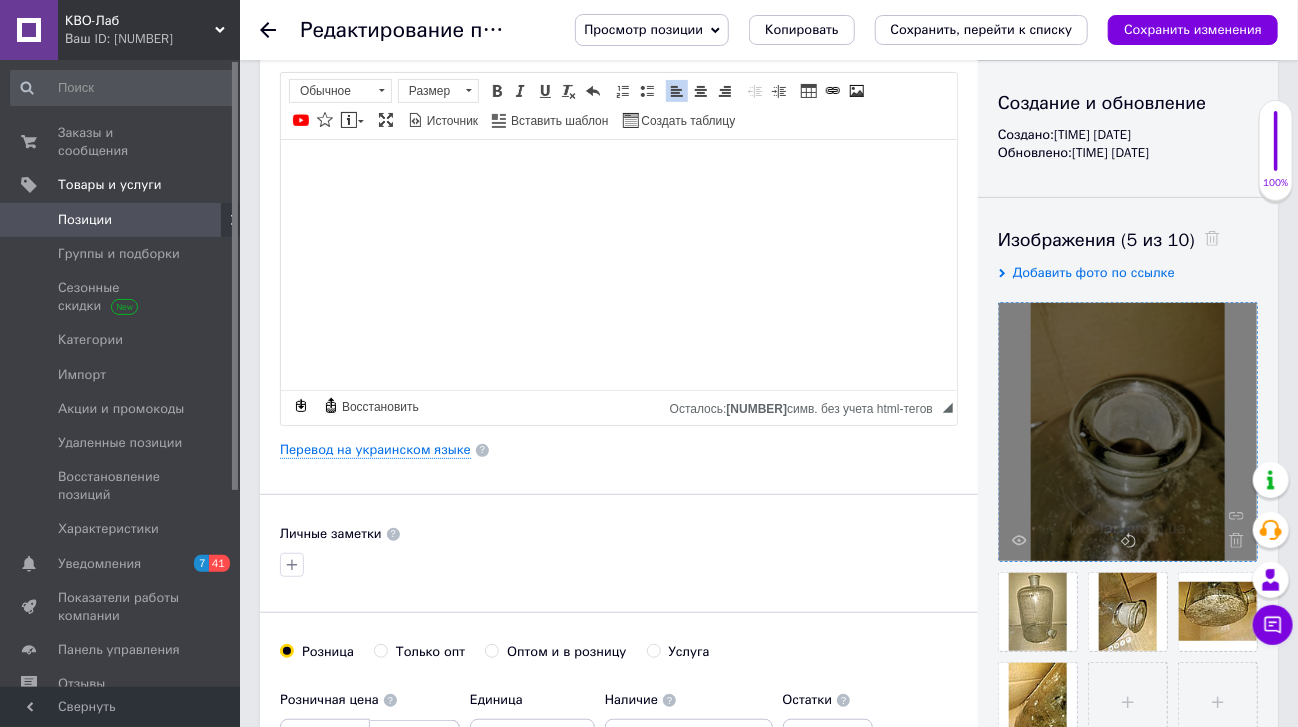 scroll, scrollTop: 320, scrollLeft: 0, axis: vertical 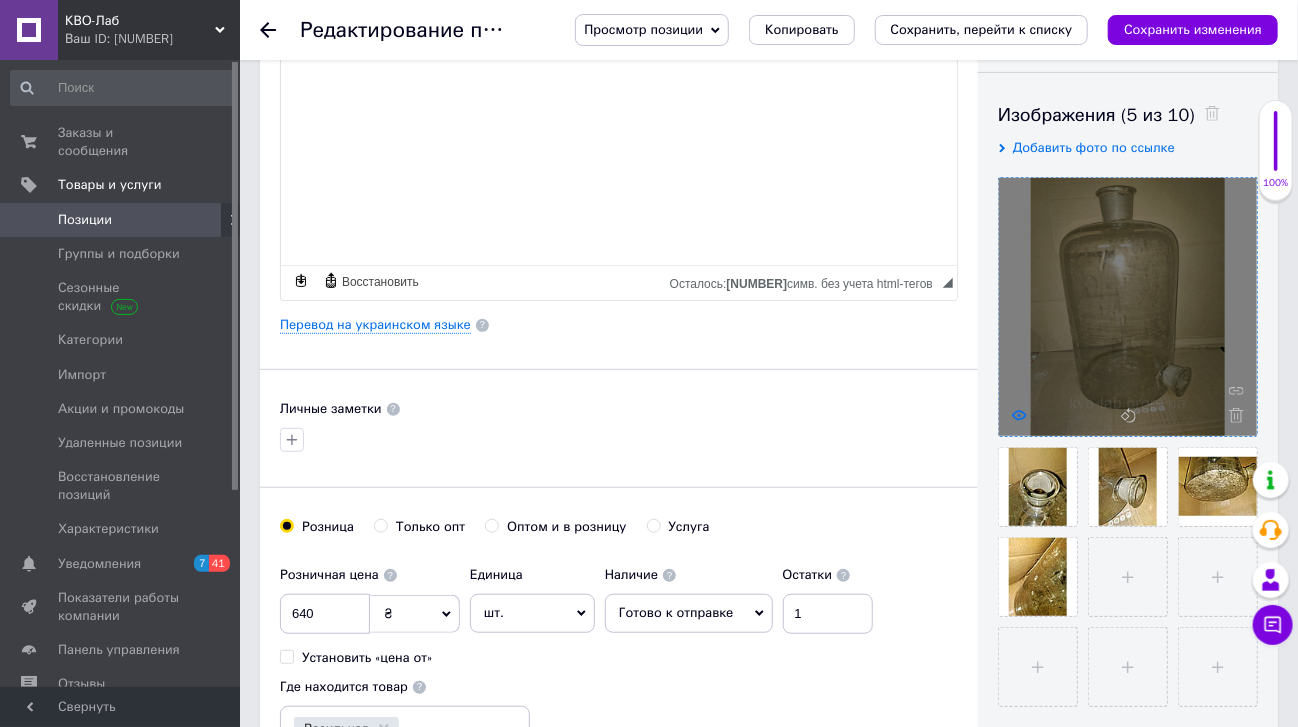 click 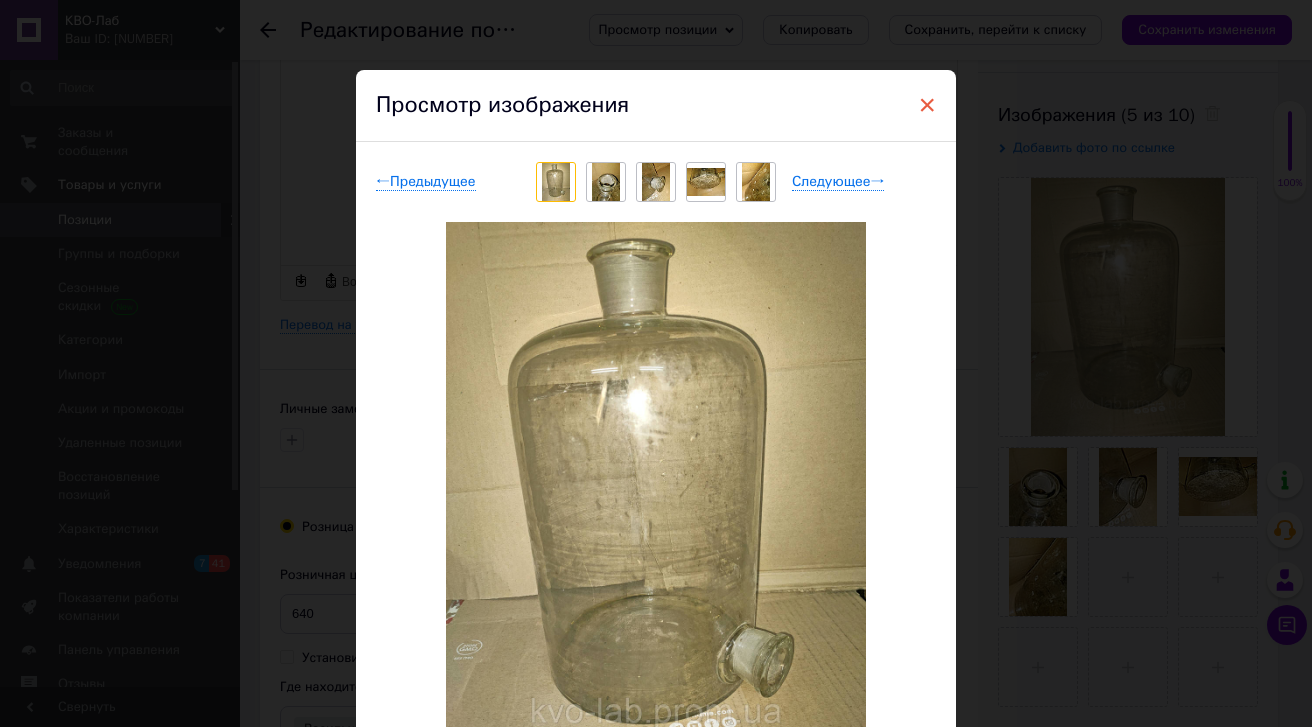 click on "×" at bounding box center (927, 105) 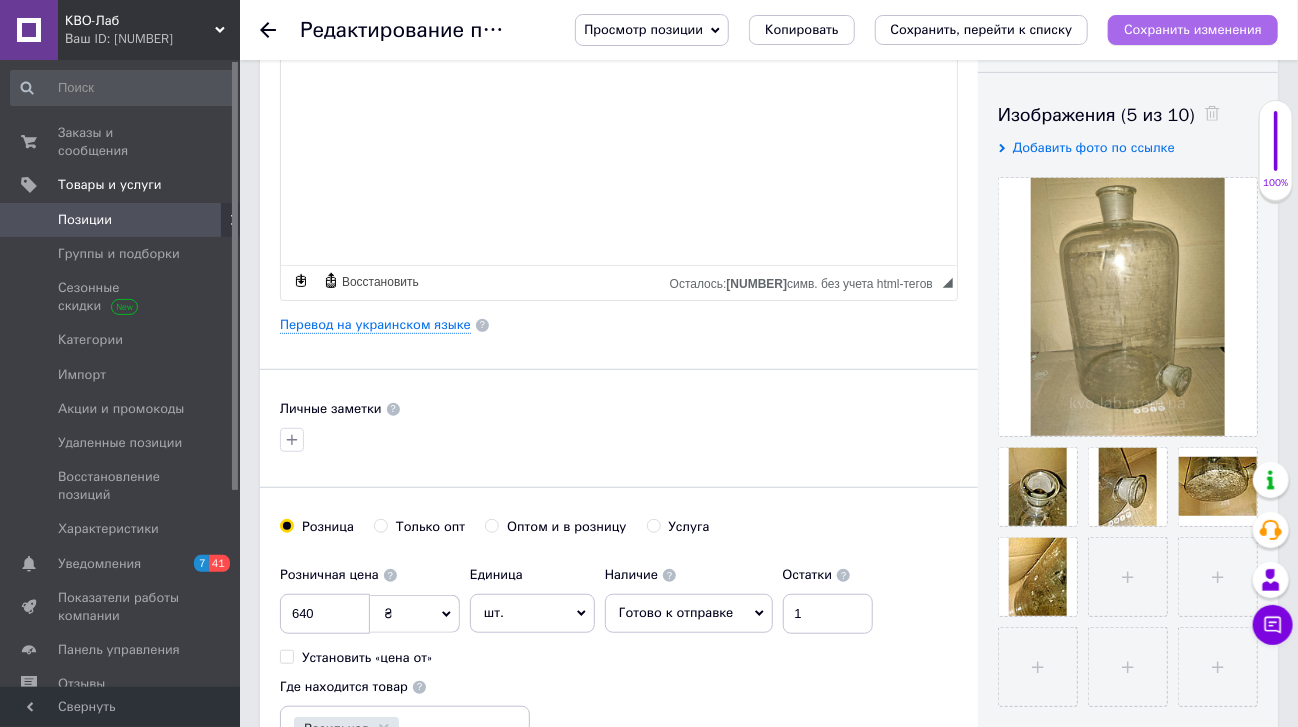 click on "Сохранить изменения" at bounding box center [1193, 30] 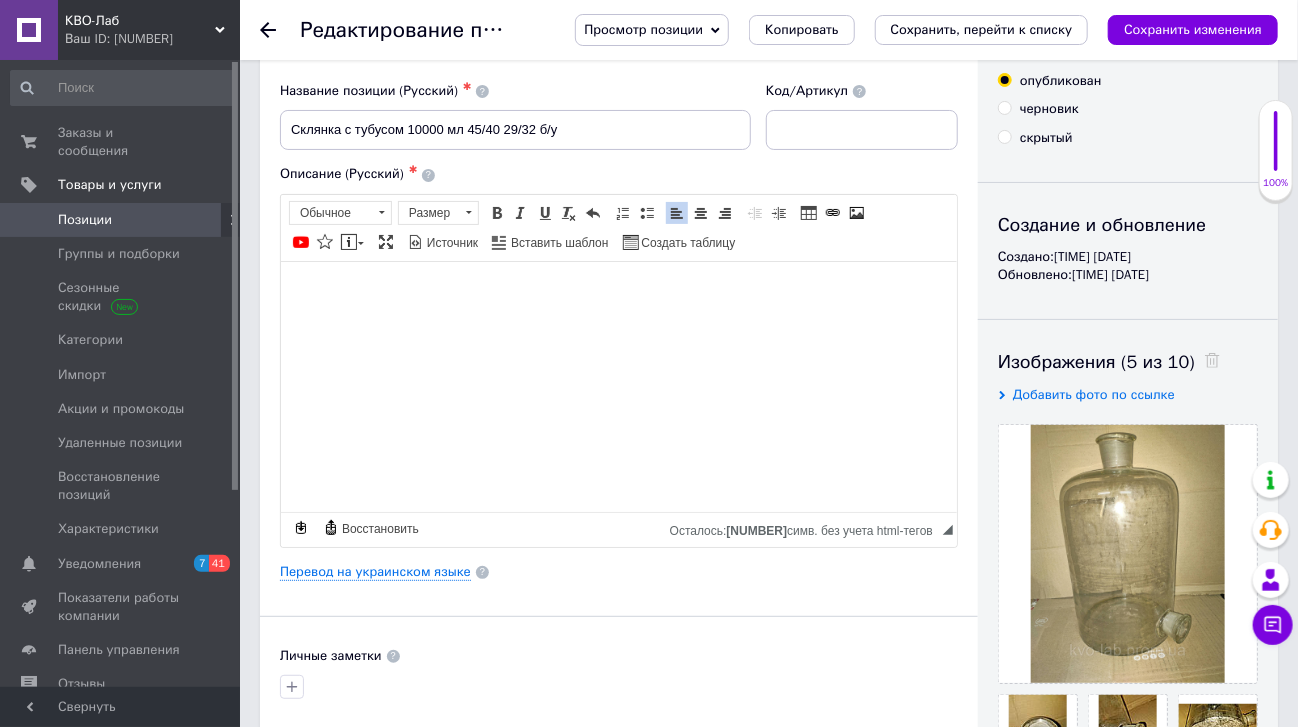 scroll, scrollTop: 0, scrollLeft: 0, axis: both 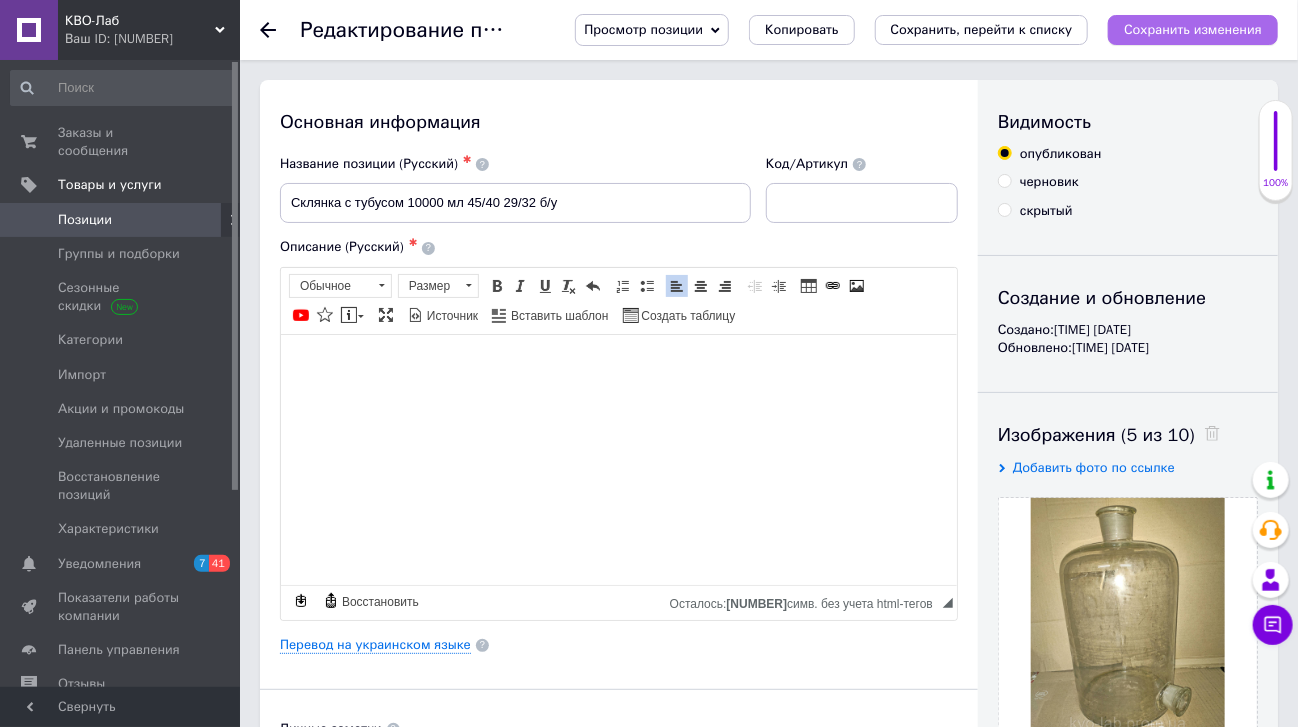 click on "Сохранить изменения" at bounding box center (1193, 29) 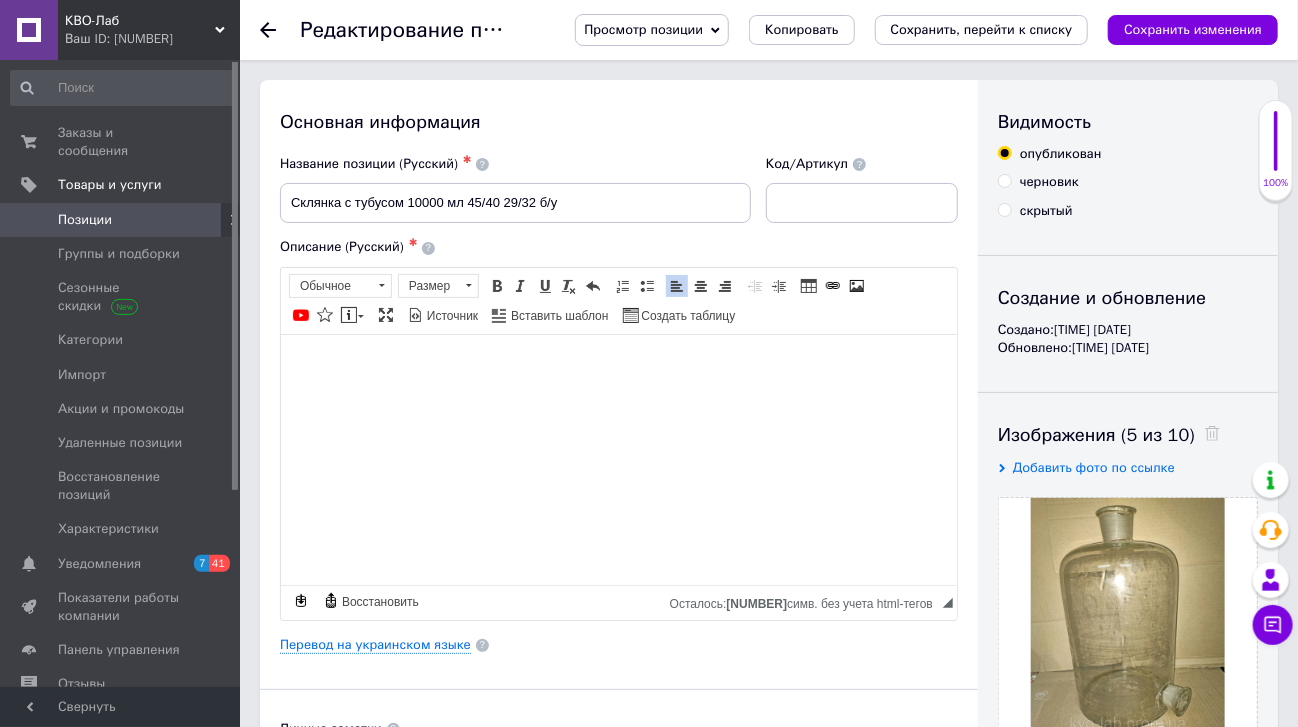 click on "Позиции" at bounding box center [121, 220] 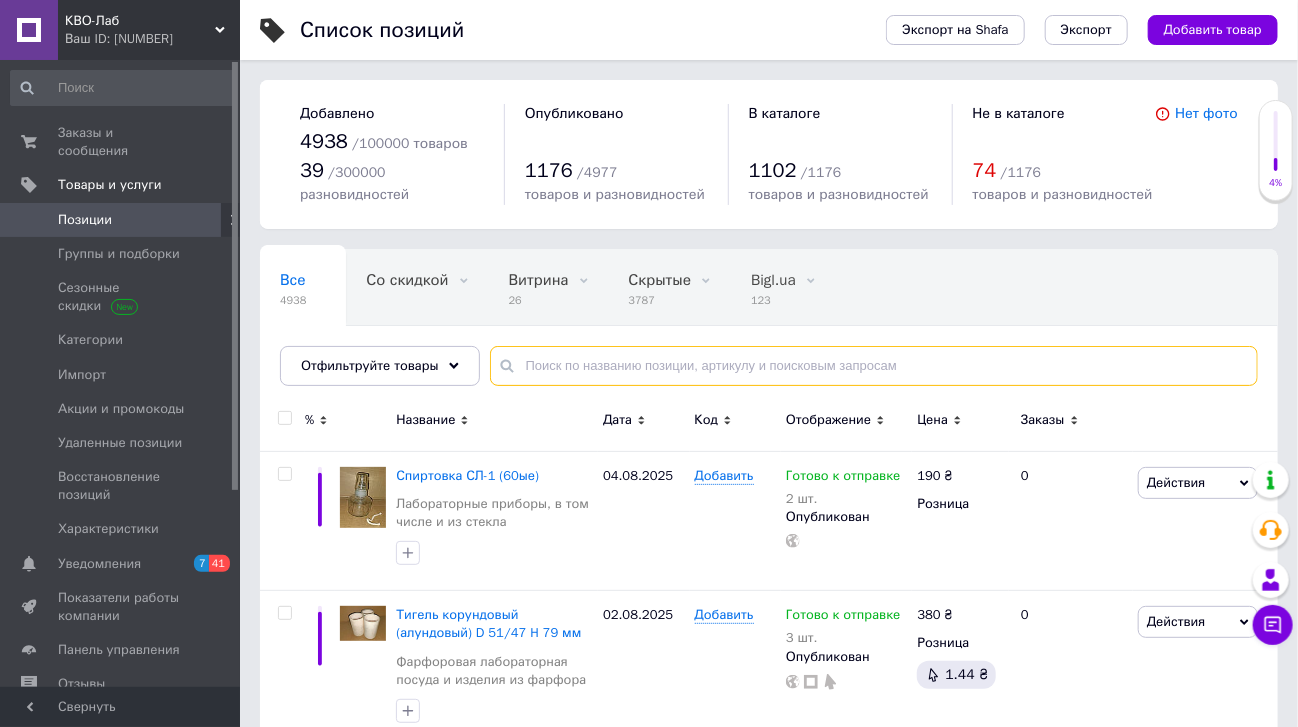 click at bounding box center [874, 366] 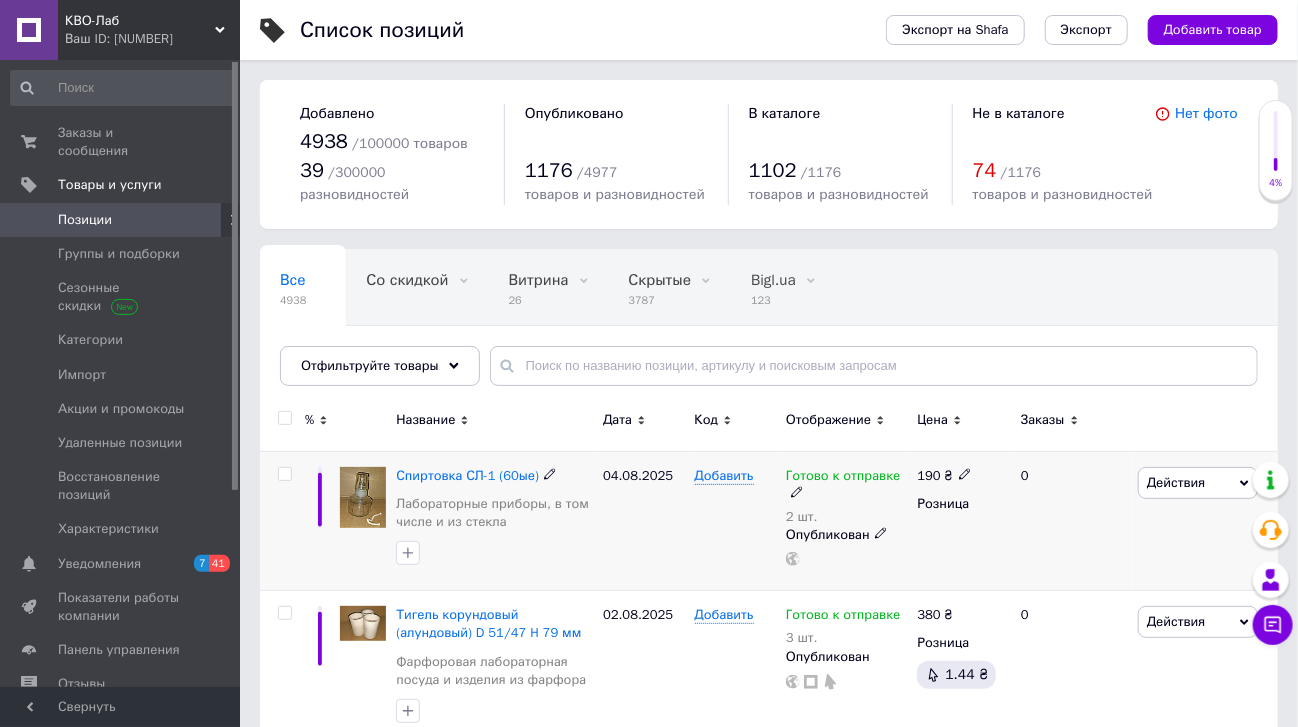 click on "Действия" at bounding box center (1176, 482) 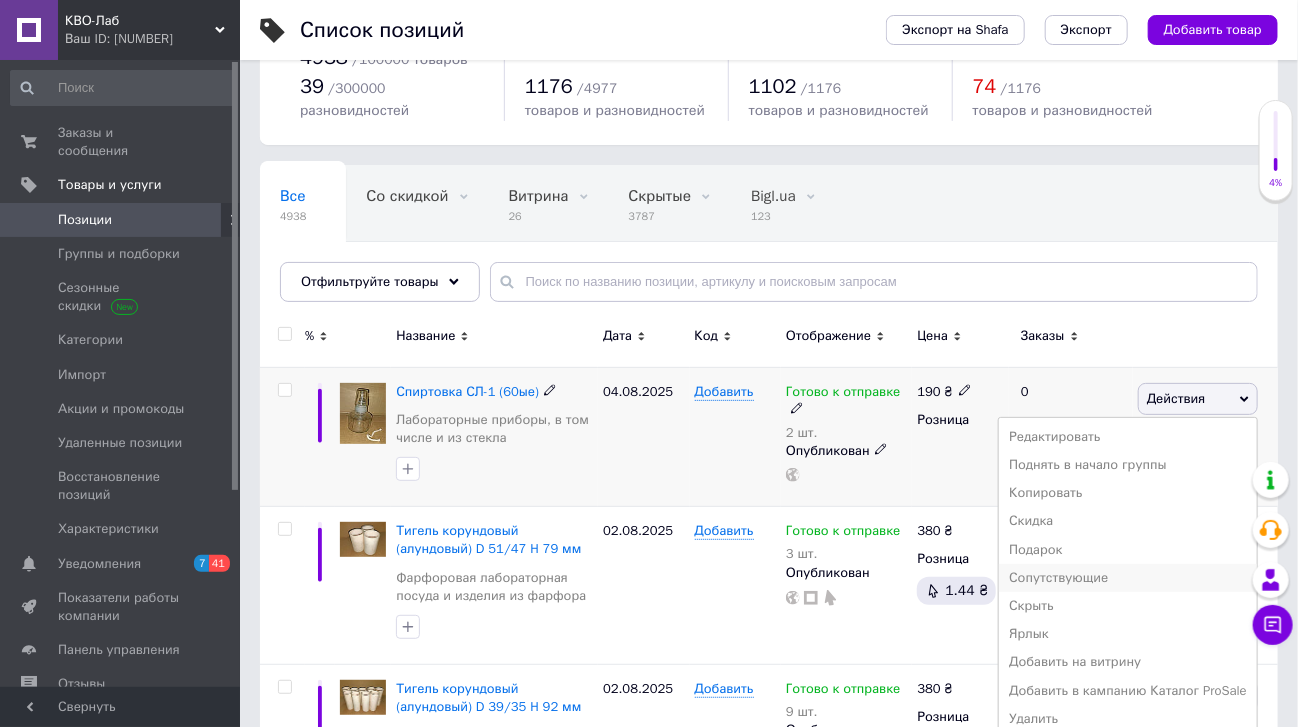 scroll, scrollTop: 240, scrollLeft: 0, axis: vertical 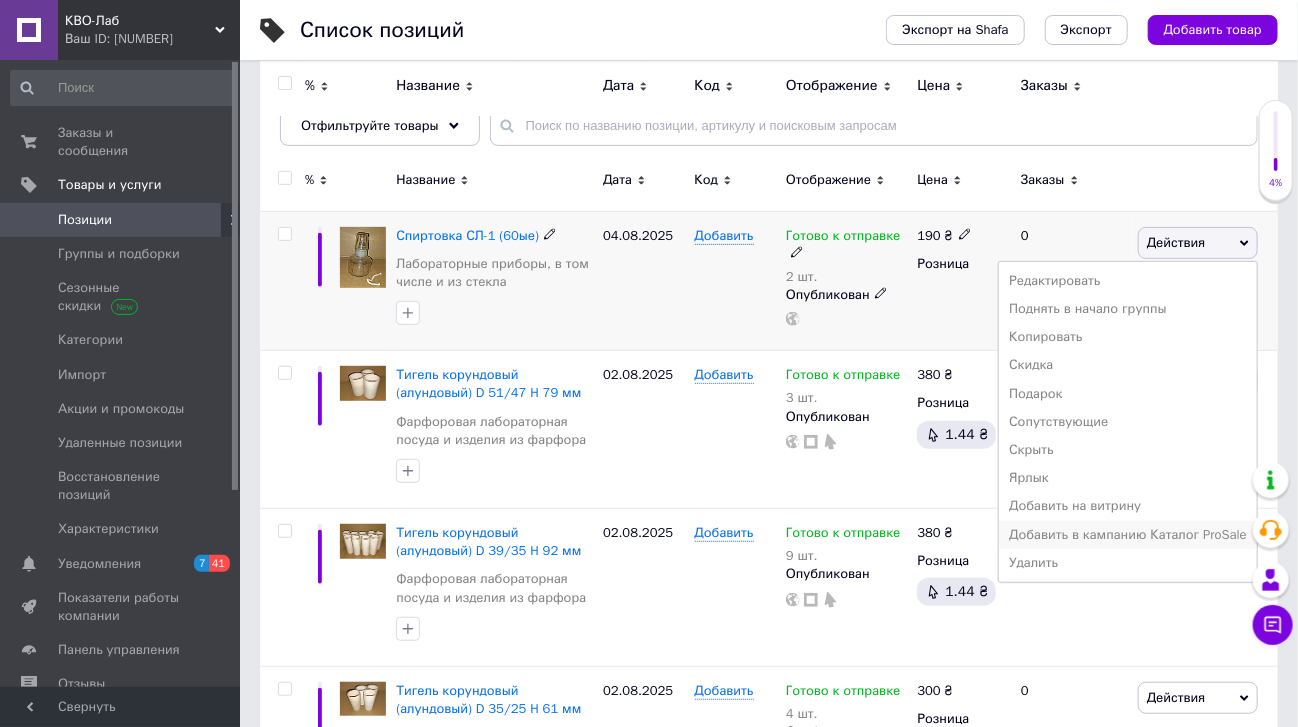 click on "Добавить в кампанию Каталог ProSale" at bounding box center (1128, 535) 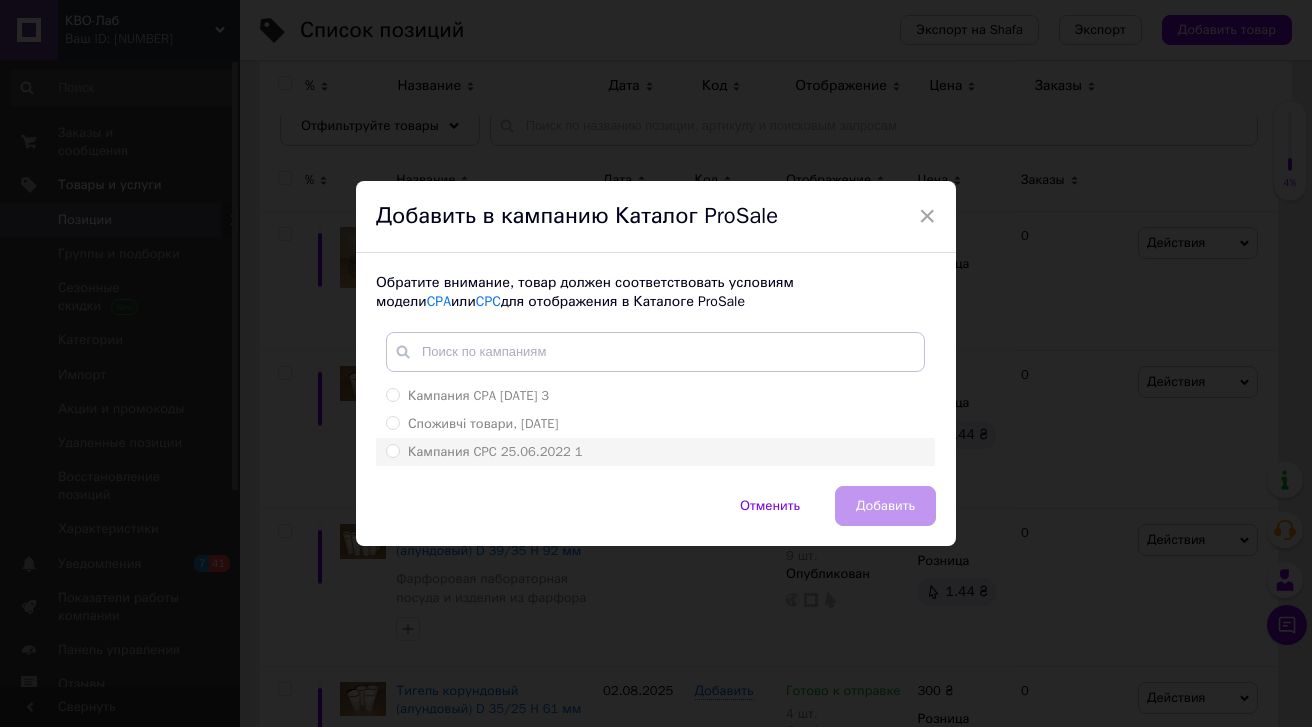 click on "Кампания CPC 25.06.2022 1" at bounding box center (495, 451) 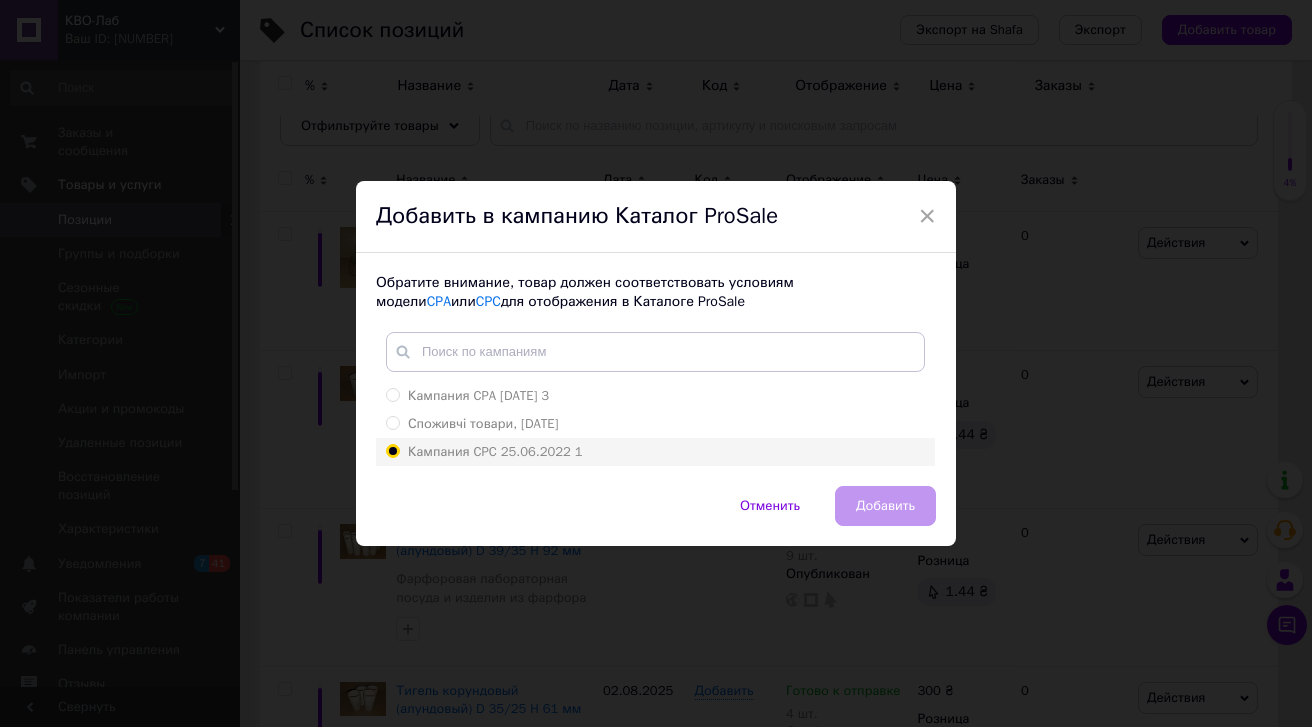 click on "Кампания CPC 25.06.2022 1" at bounding box center (392, 450) 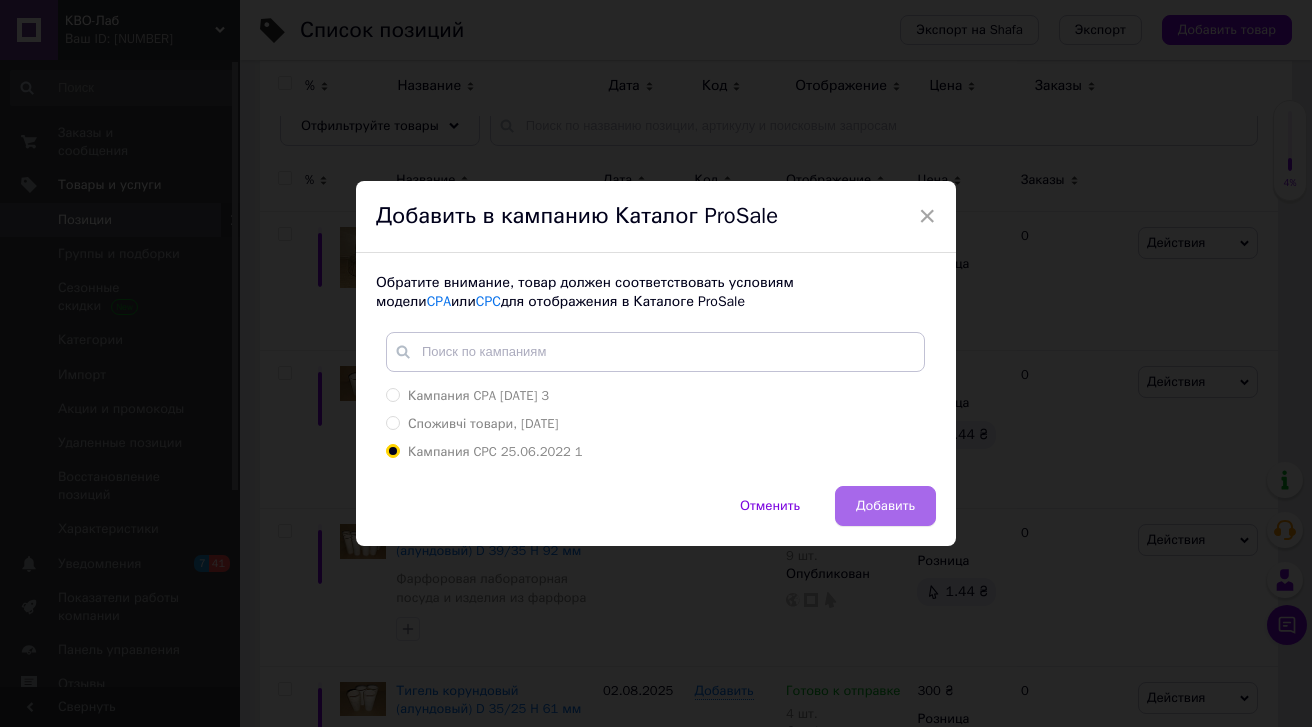 click on "Добавить" at bounding box center (885, 506) 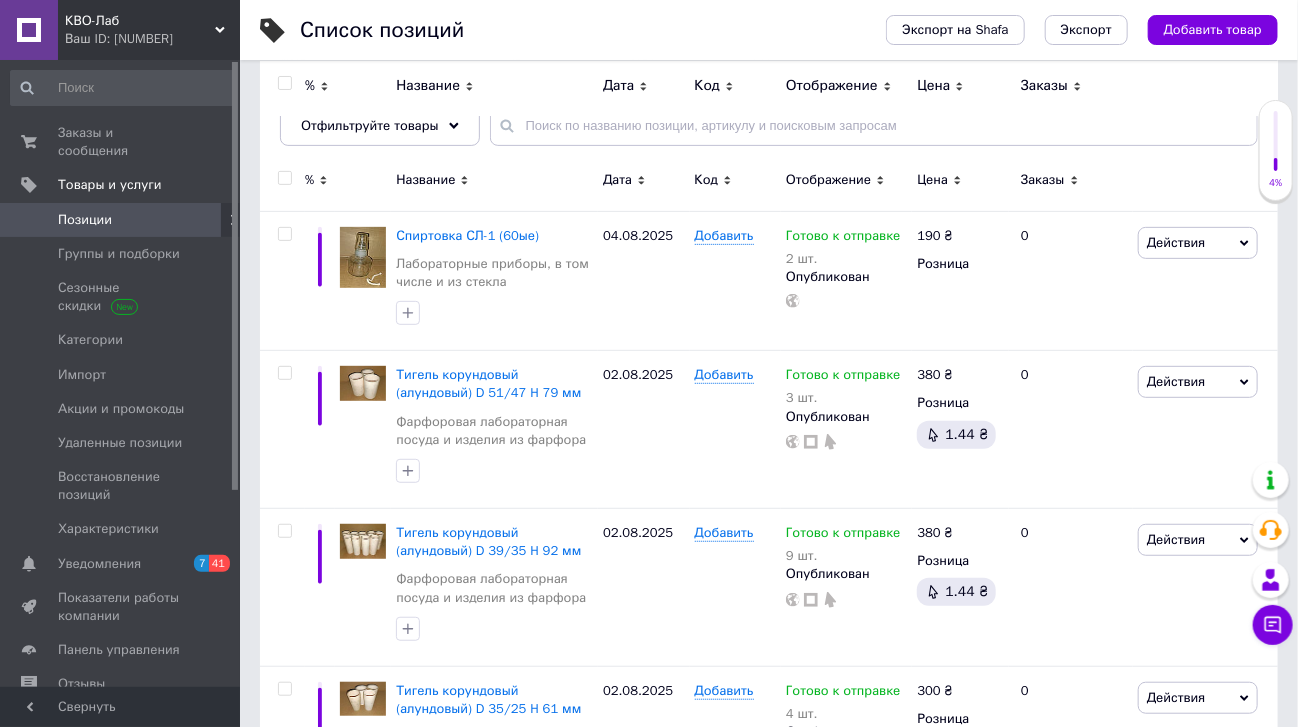 click on "Позиции" at bounding box center (121, 220) 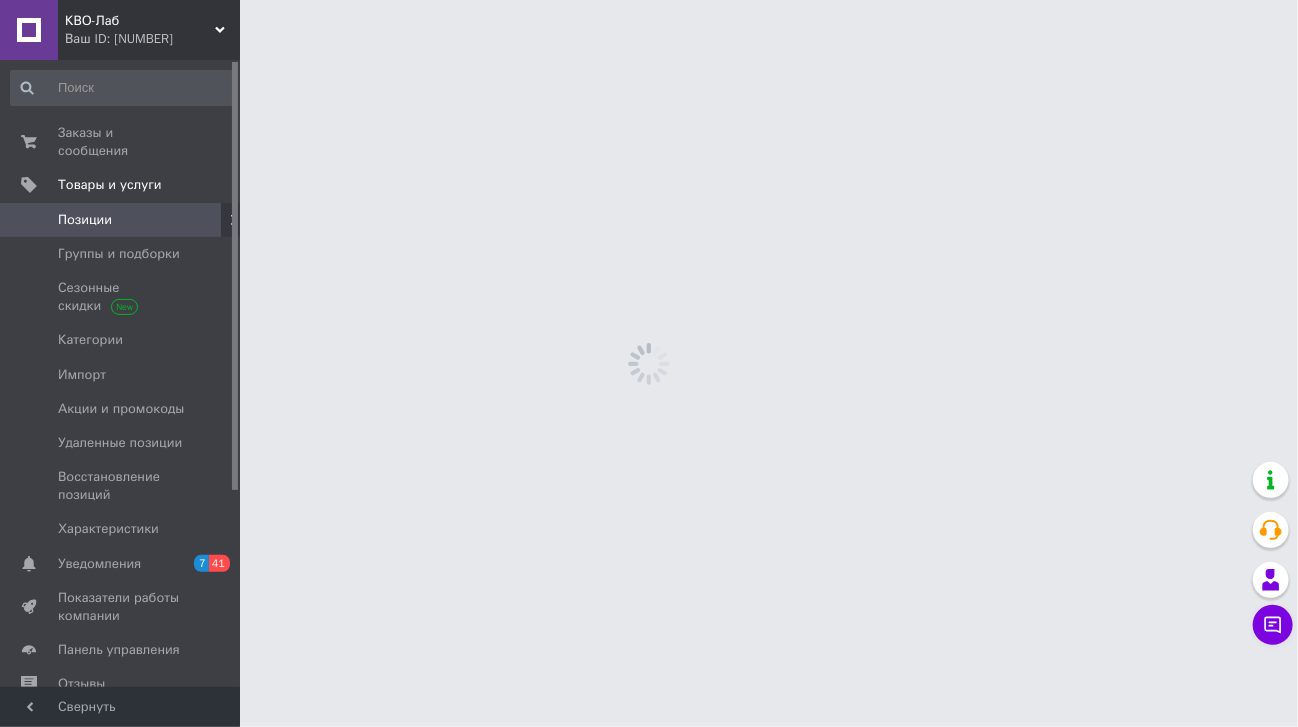 scroll, scrollTop: 0, scrollLeft: 0, axis: both 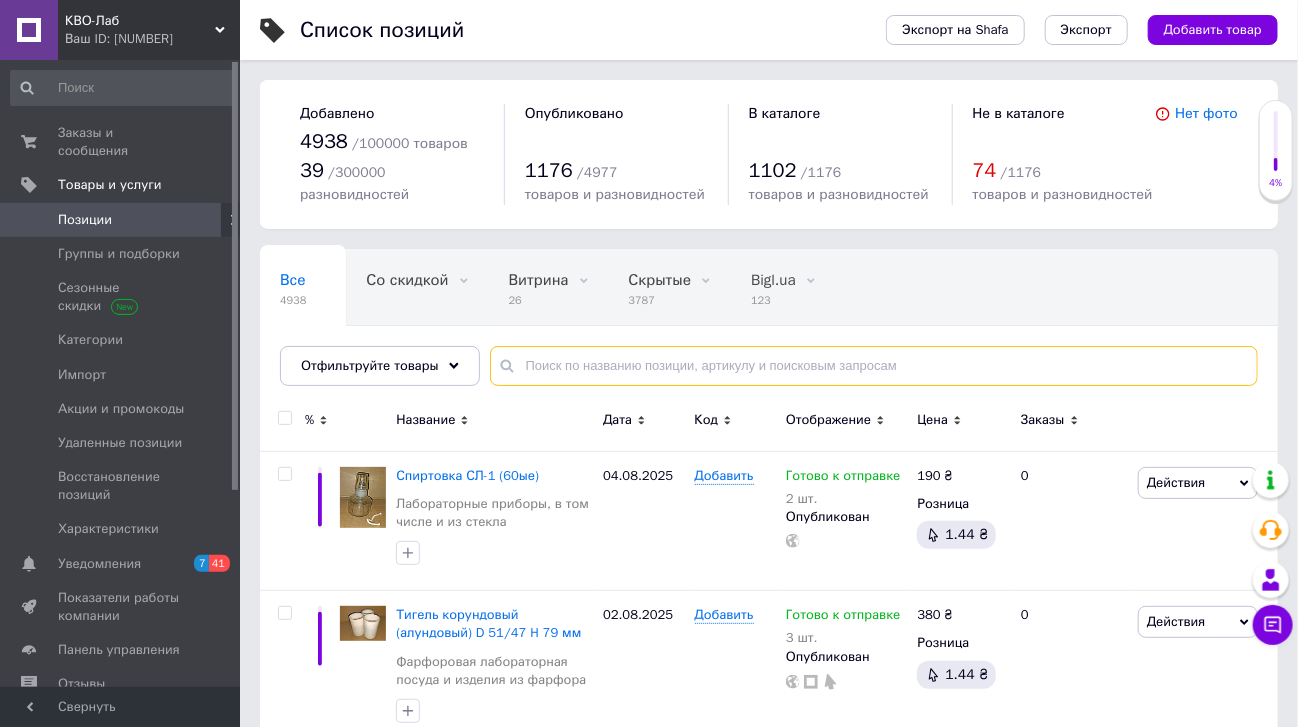 click at bounding box center (874, 366) 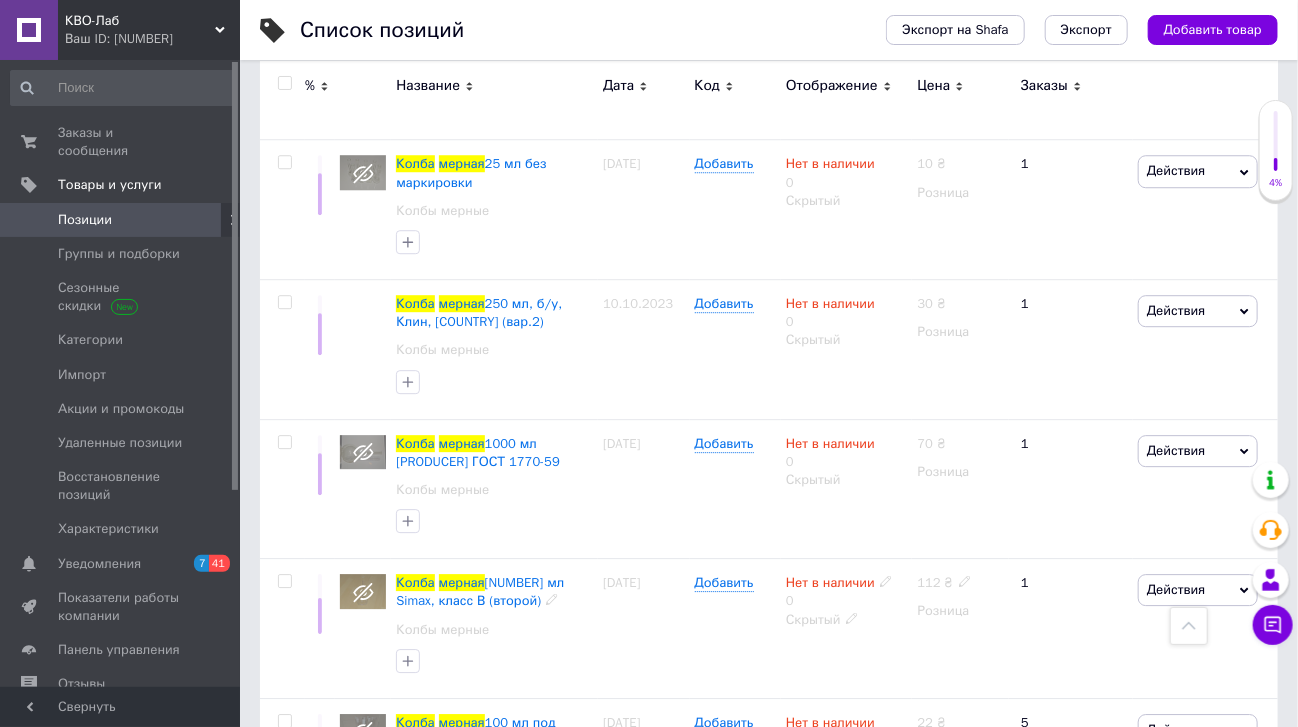 scroll, scrollTop: 8240, scrollLeft: 0, axis: vertical 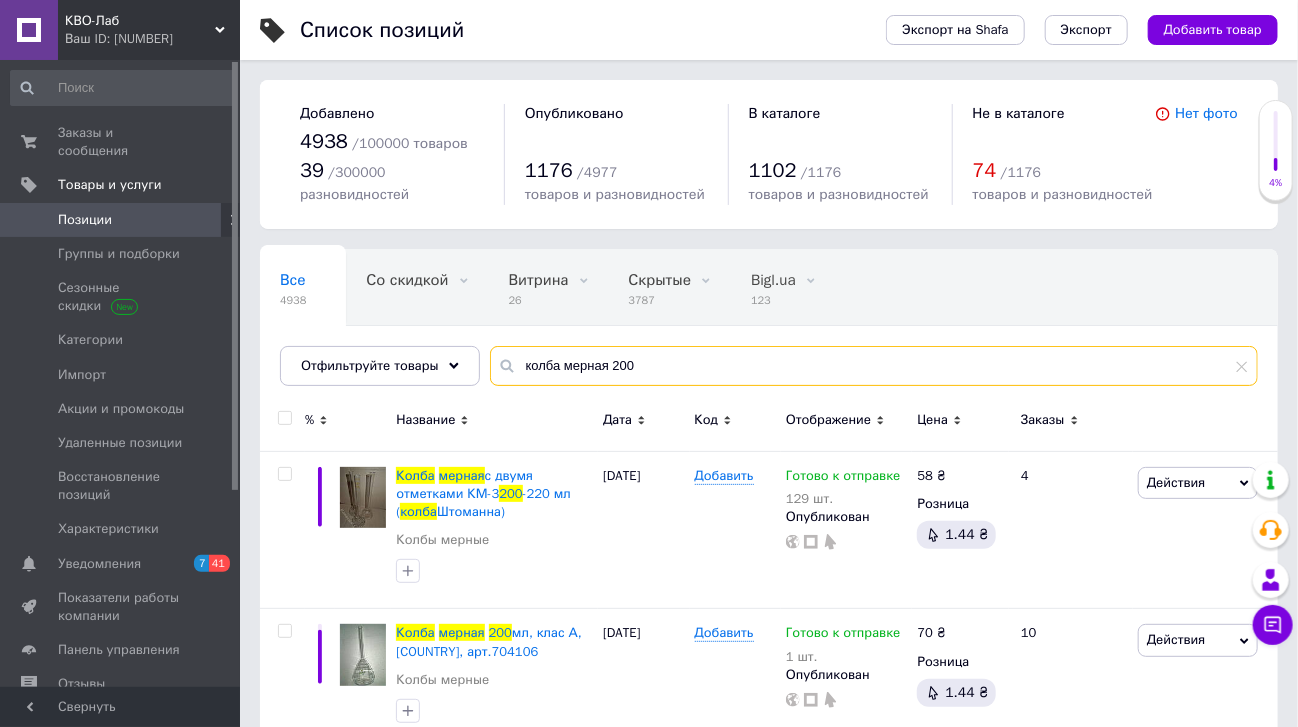 click on "колба мерная 200" at bounding box center (874, 366) 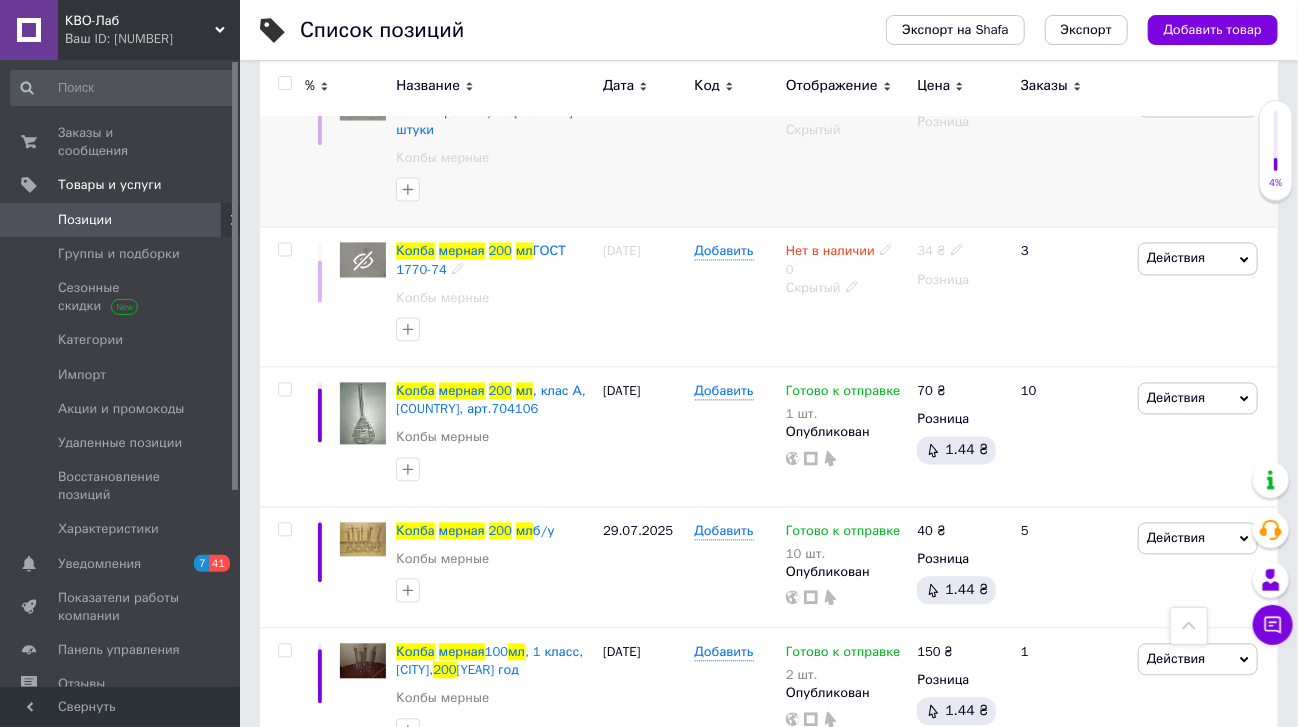 scroll, scrollTop: 1571, scrollLeft: 0, axis: vertical 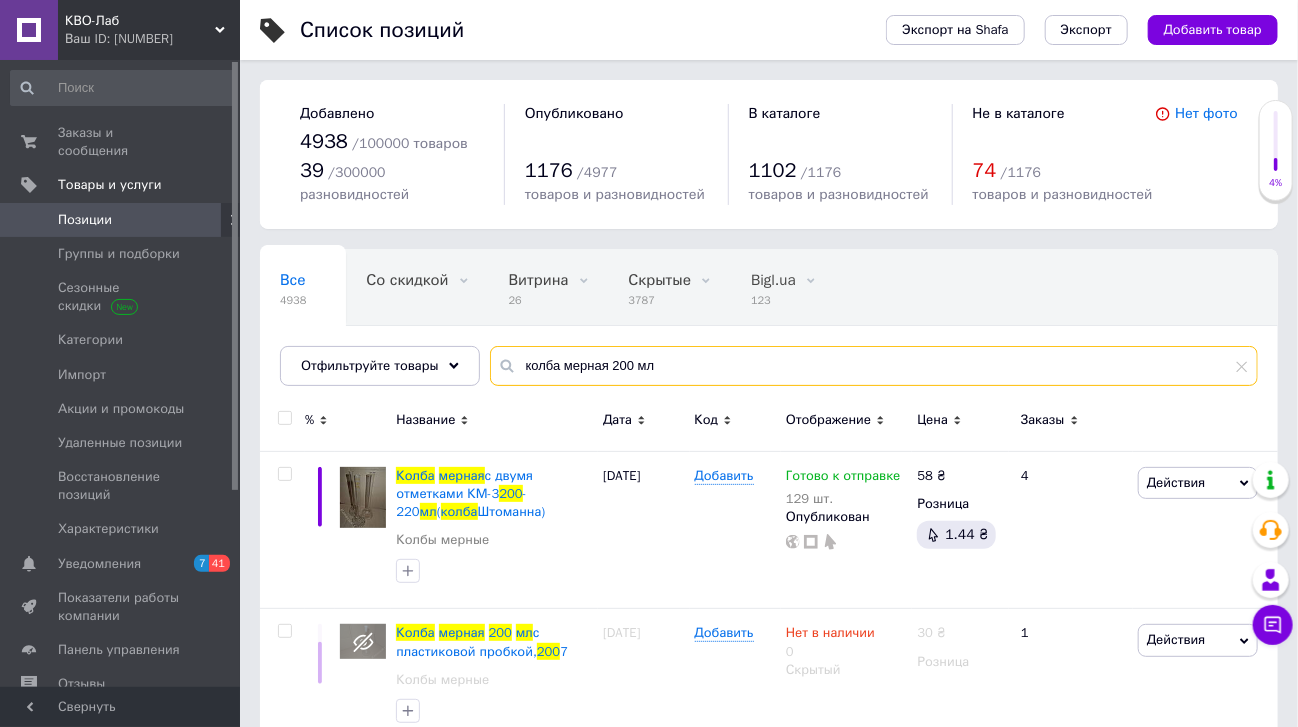 drag, startPoint x: 676, startPoint y: 340, endPoint x: 521, endPoint y: 357, distance: 155.92947 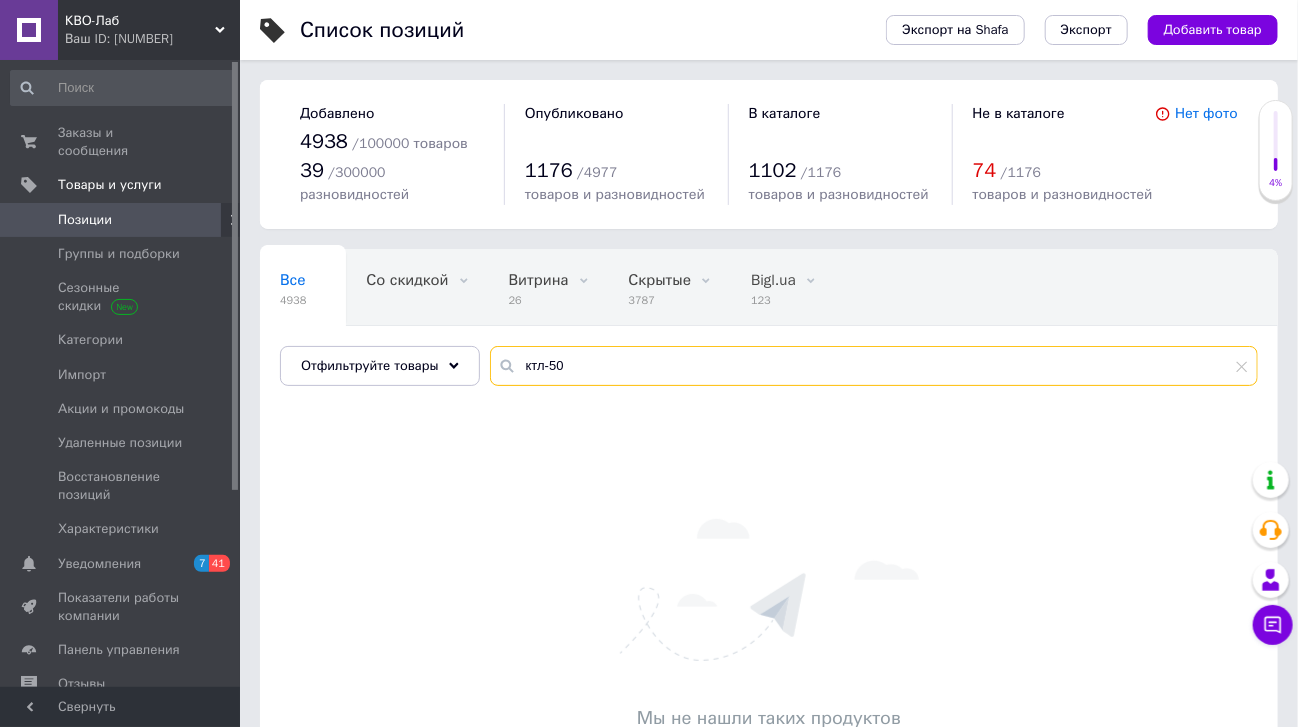 click on "ктл-50" at bounding box center [874, 366] 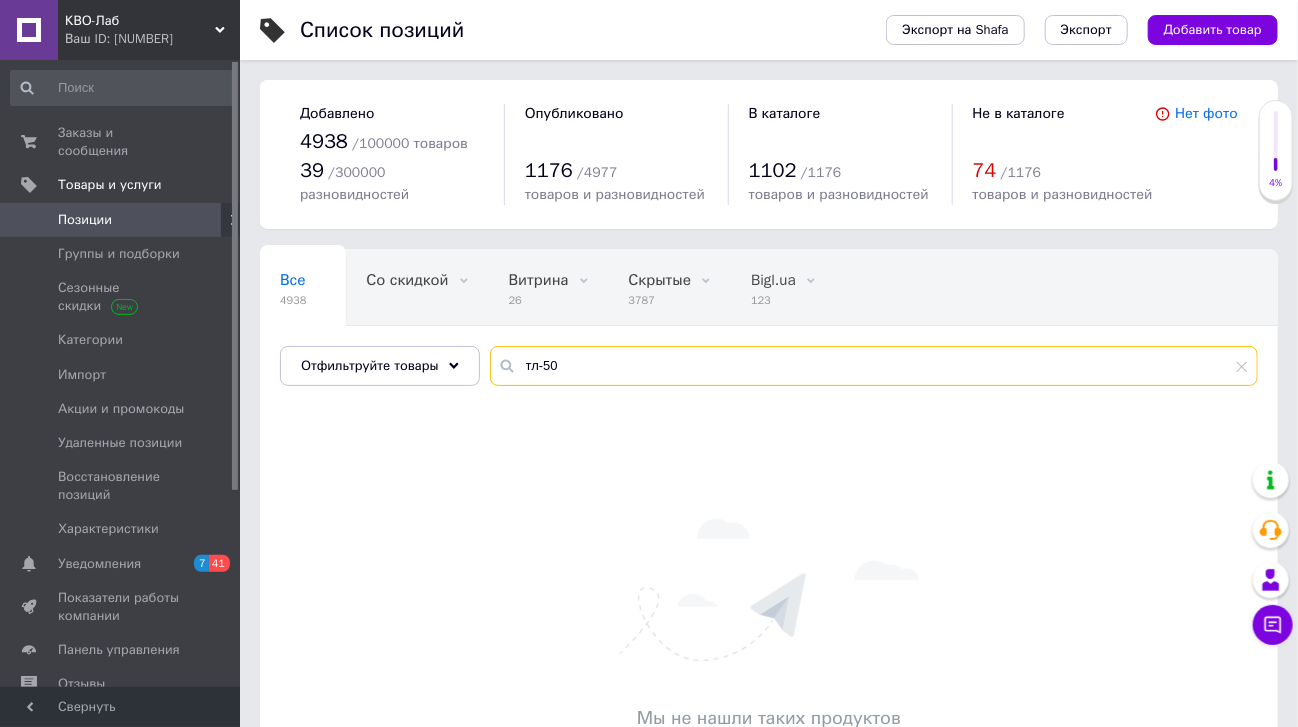 click on "тл-50" at bounding box center [874, 366] 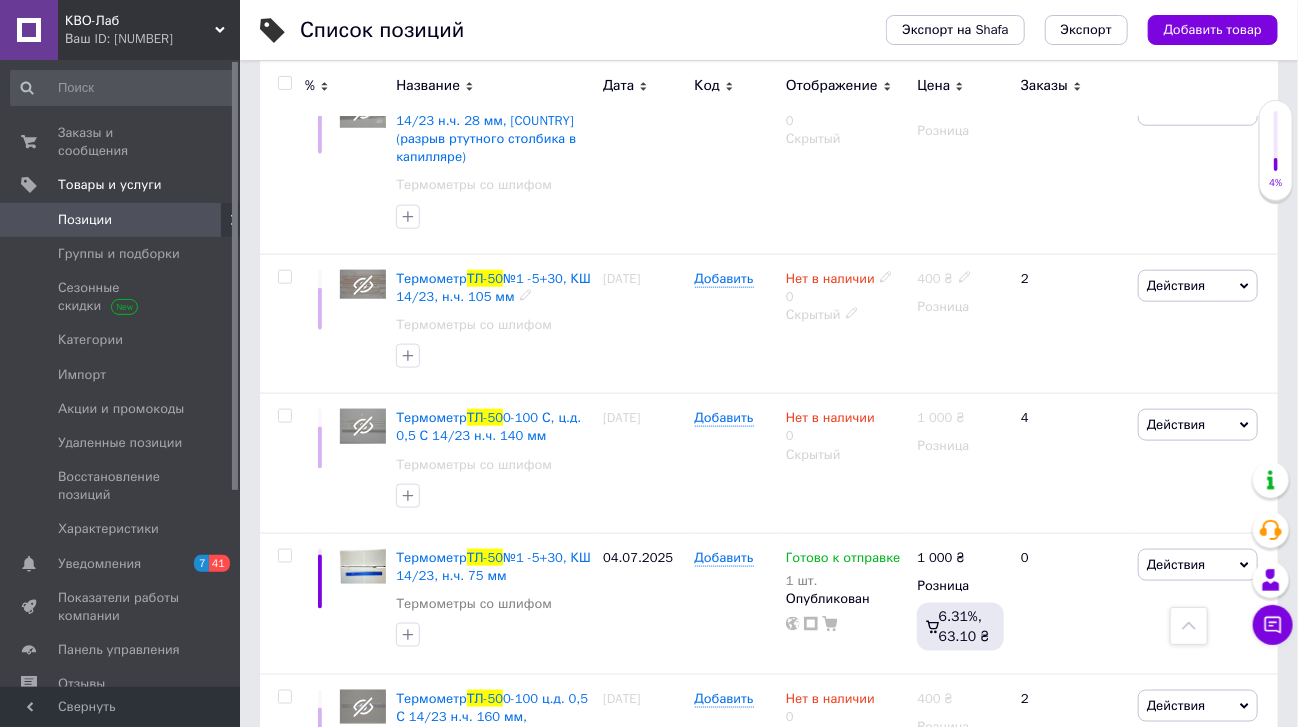 scroll, scrollTop: 1040, scrollLeft: 0, axis: vertical 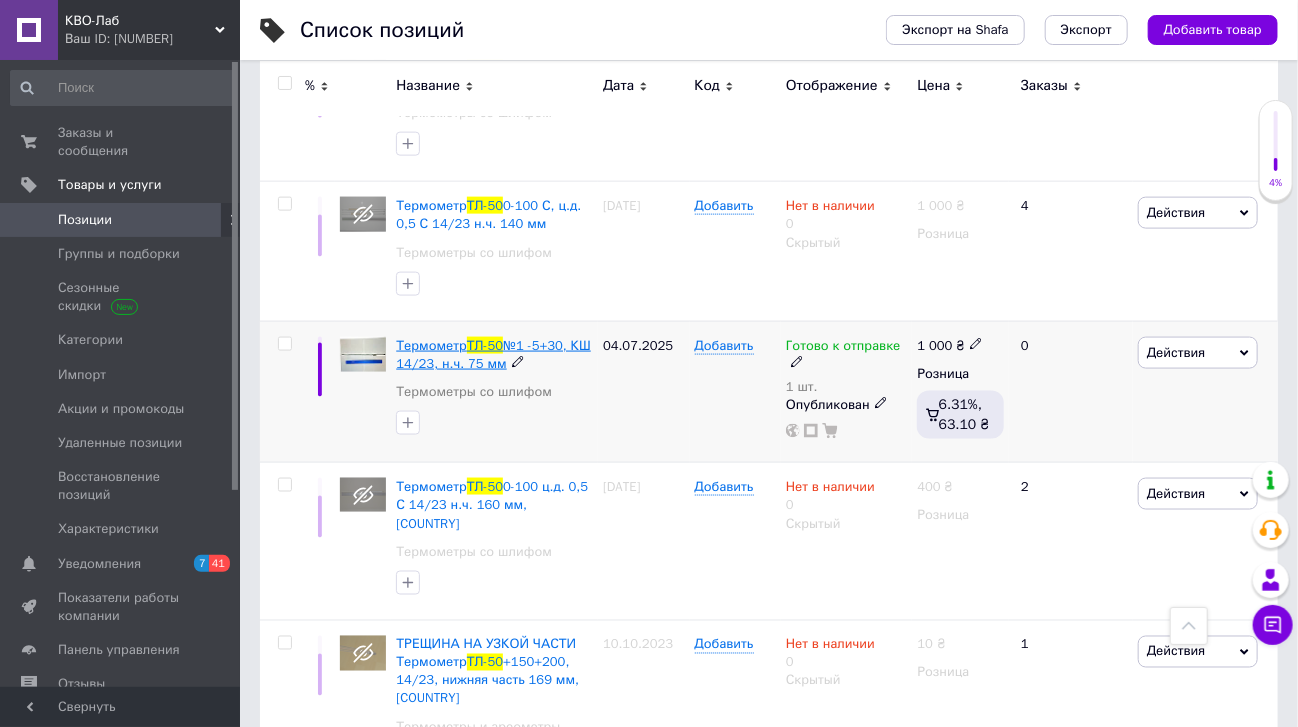 type on "тл-50" 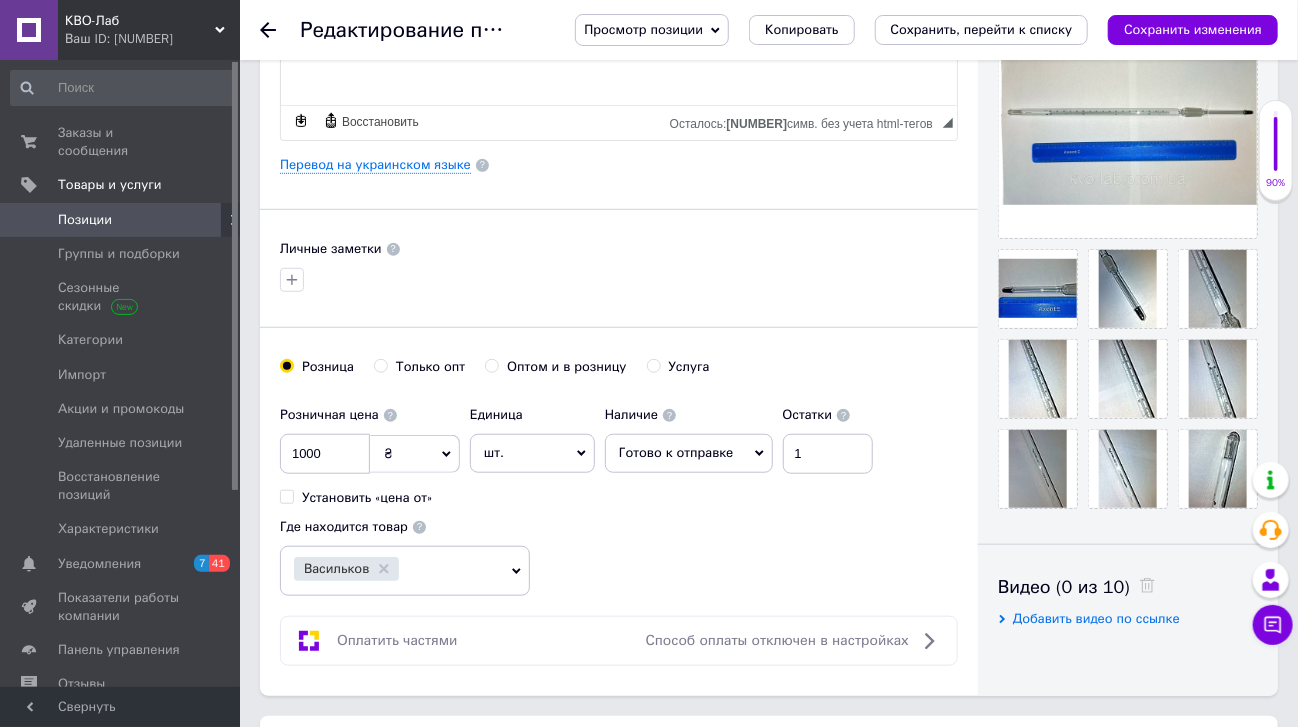 scroll, scrollTop: 0, scrollLeft: 0, axis: both 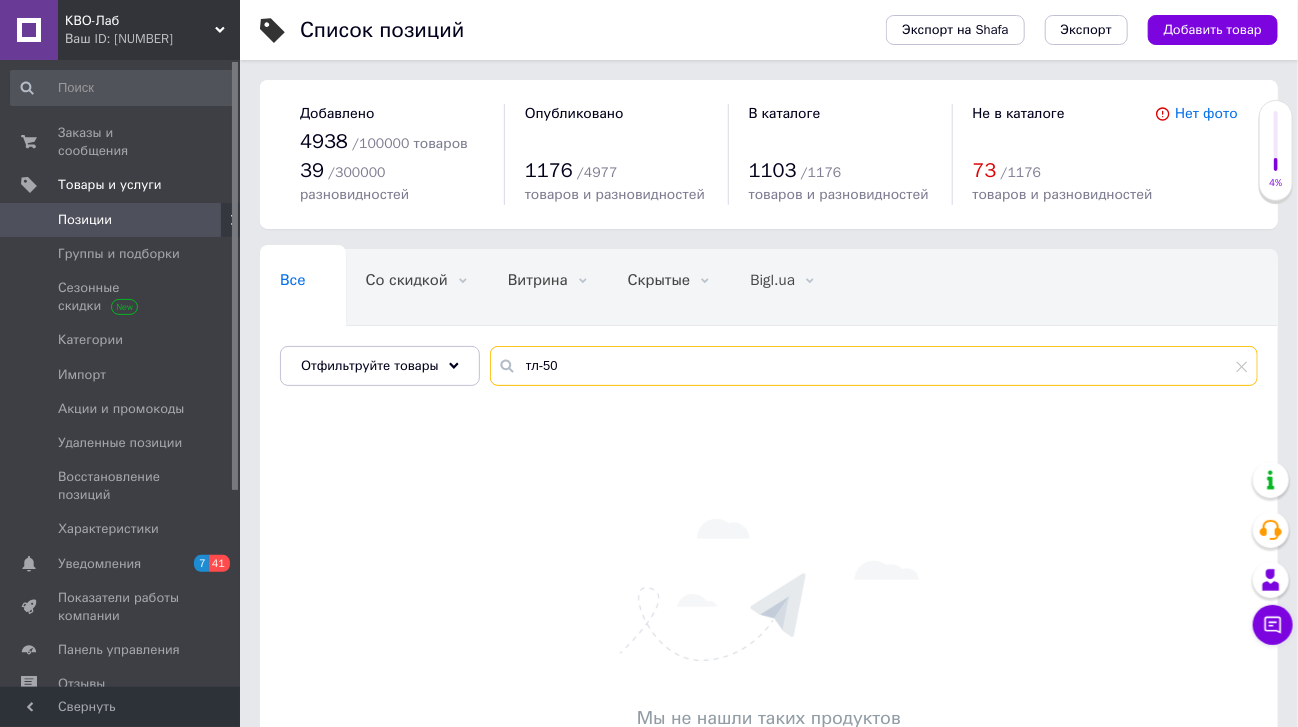 click on "тл-50" at bounding box center [874, 366] 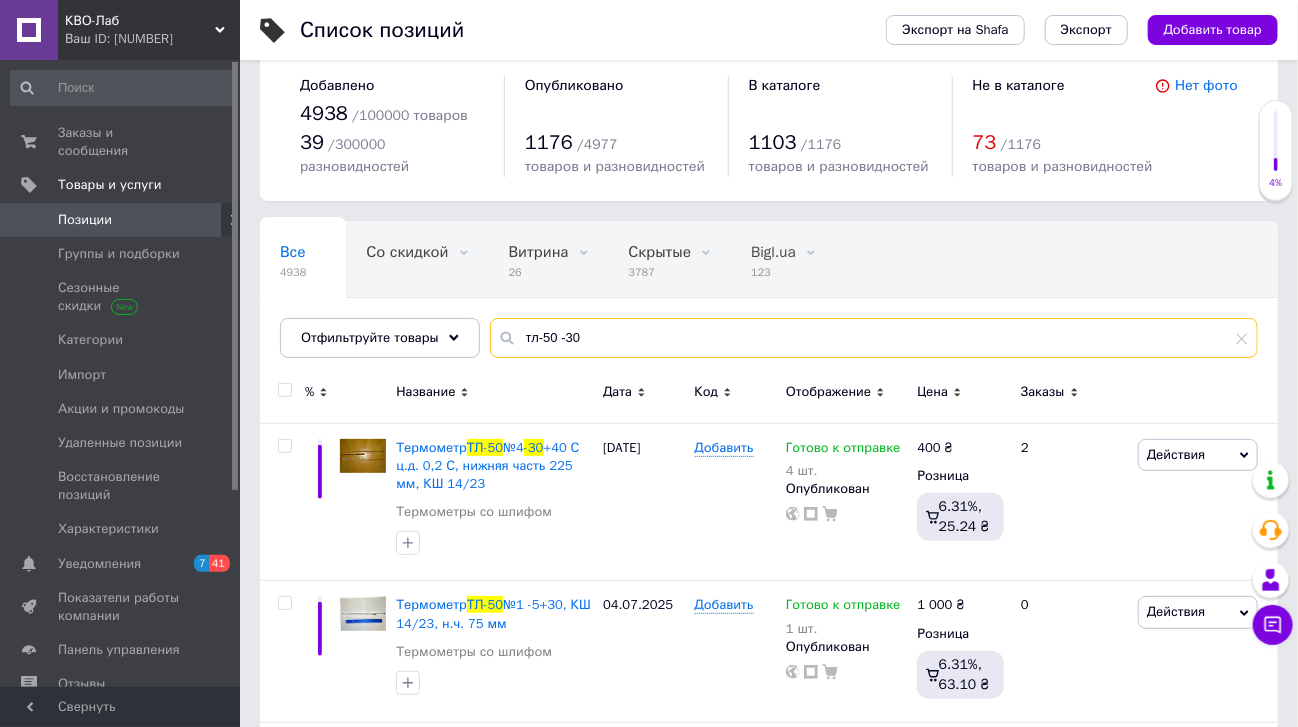 scroll, scrollTop: 0, scrollLeft: 0, axis: both 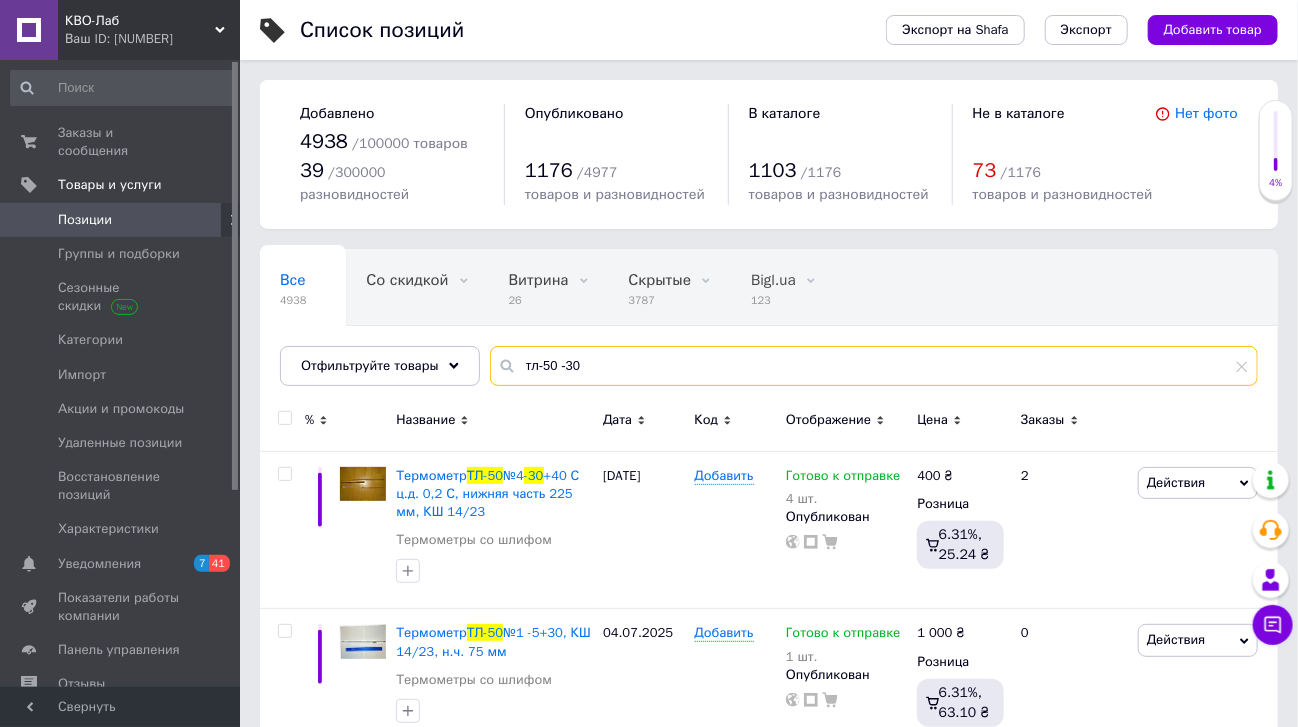 type on "тл-50 -30" 